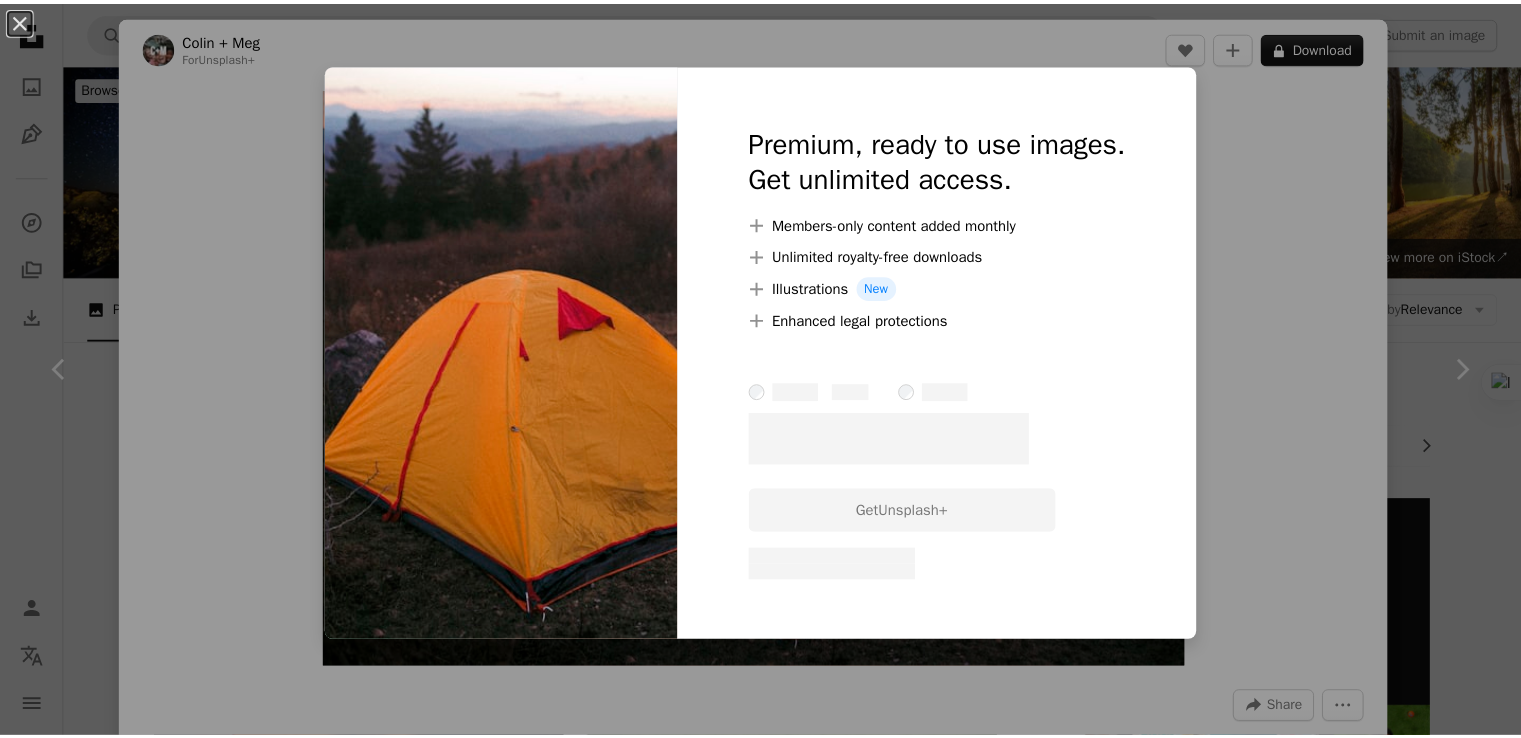 scroll, scrollTop: 400, scrollLeft: 0, axis: vertical 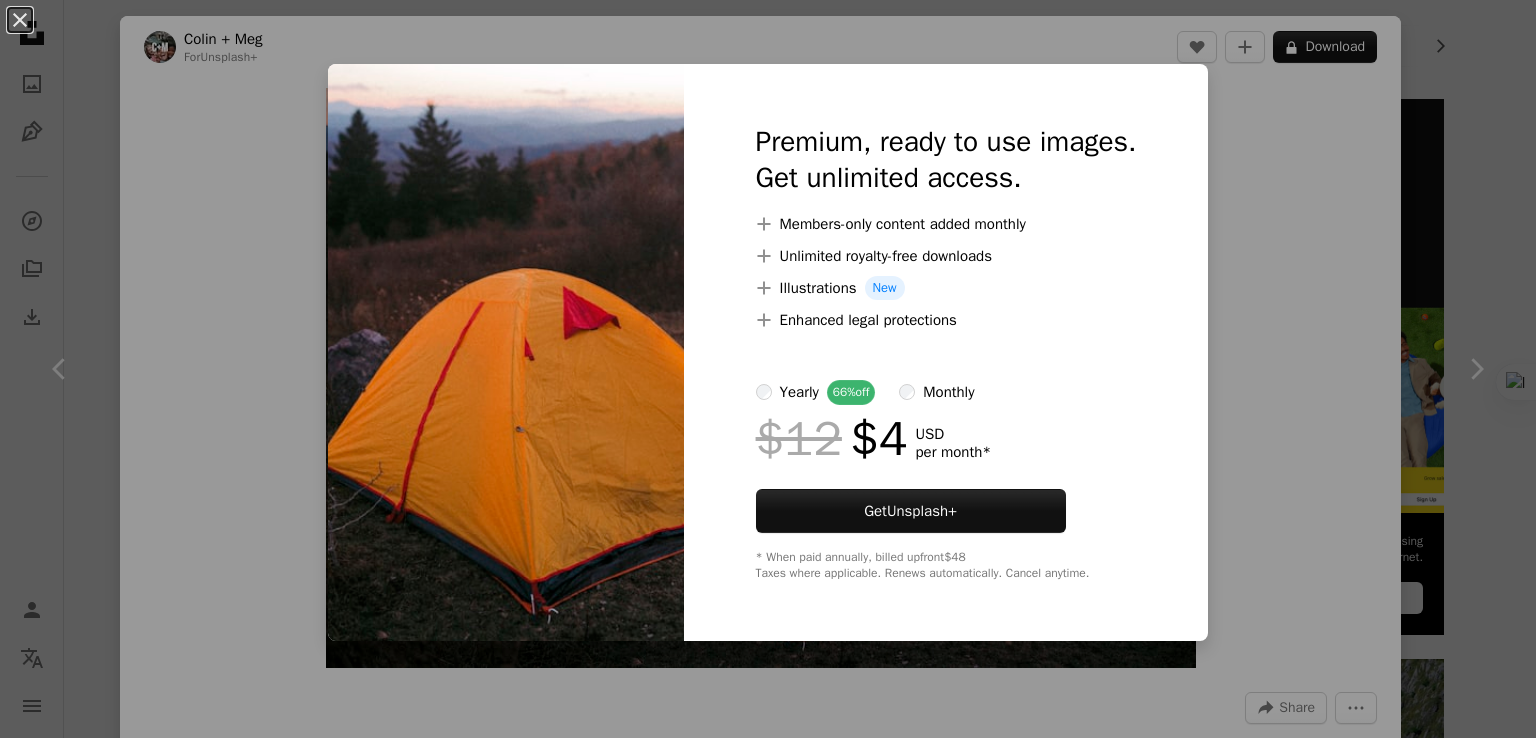 click on "An X shape Premium, ready to use images. Get unlimited access. A plus sign Members-only content added monthly A plus sign Unlimited royalty-free downloads A plus sign Illustrations  New A plus sign Enhanced legal protections yearly 66%  off monthly $12   $4 USD per month * Get  Unsplash+ * When paid annually, billed upfront  $48 Taxes where applicable. Renews automatically. Cancel anytime." at bounding box center (768, 369) 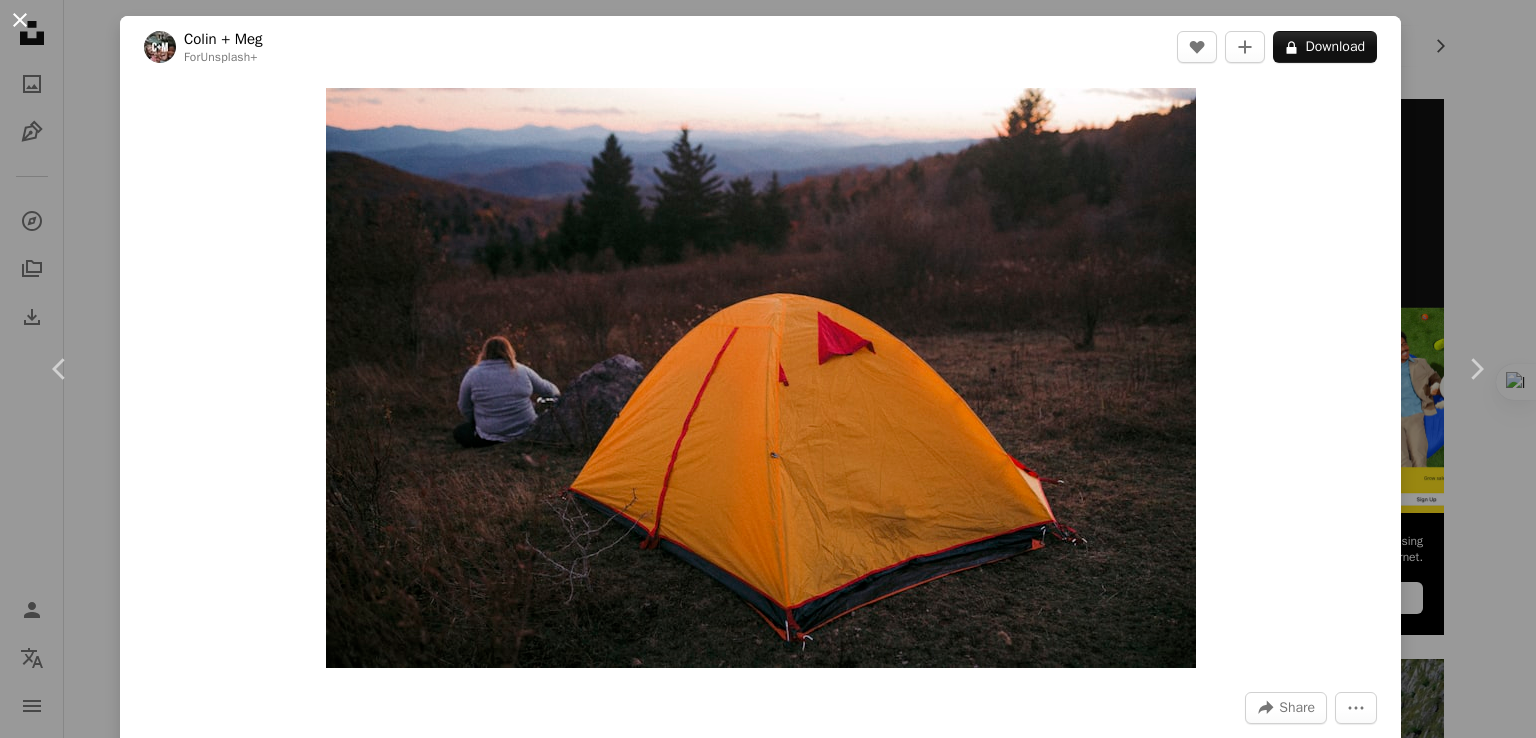click on "An X shape" at bounding box center (20, 20) 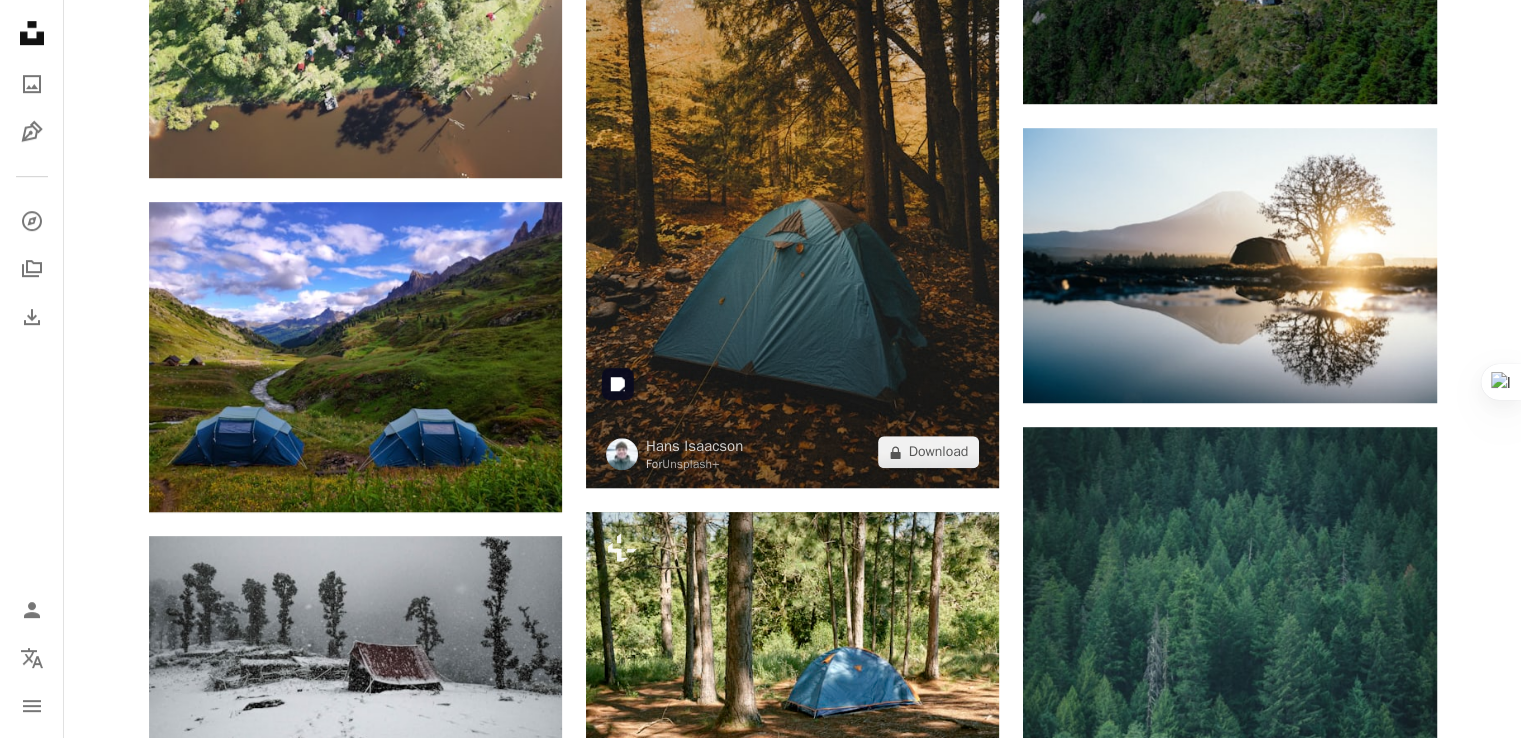scroll, scrollTop: 1500, scrollLeft: 0, axis: vertical 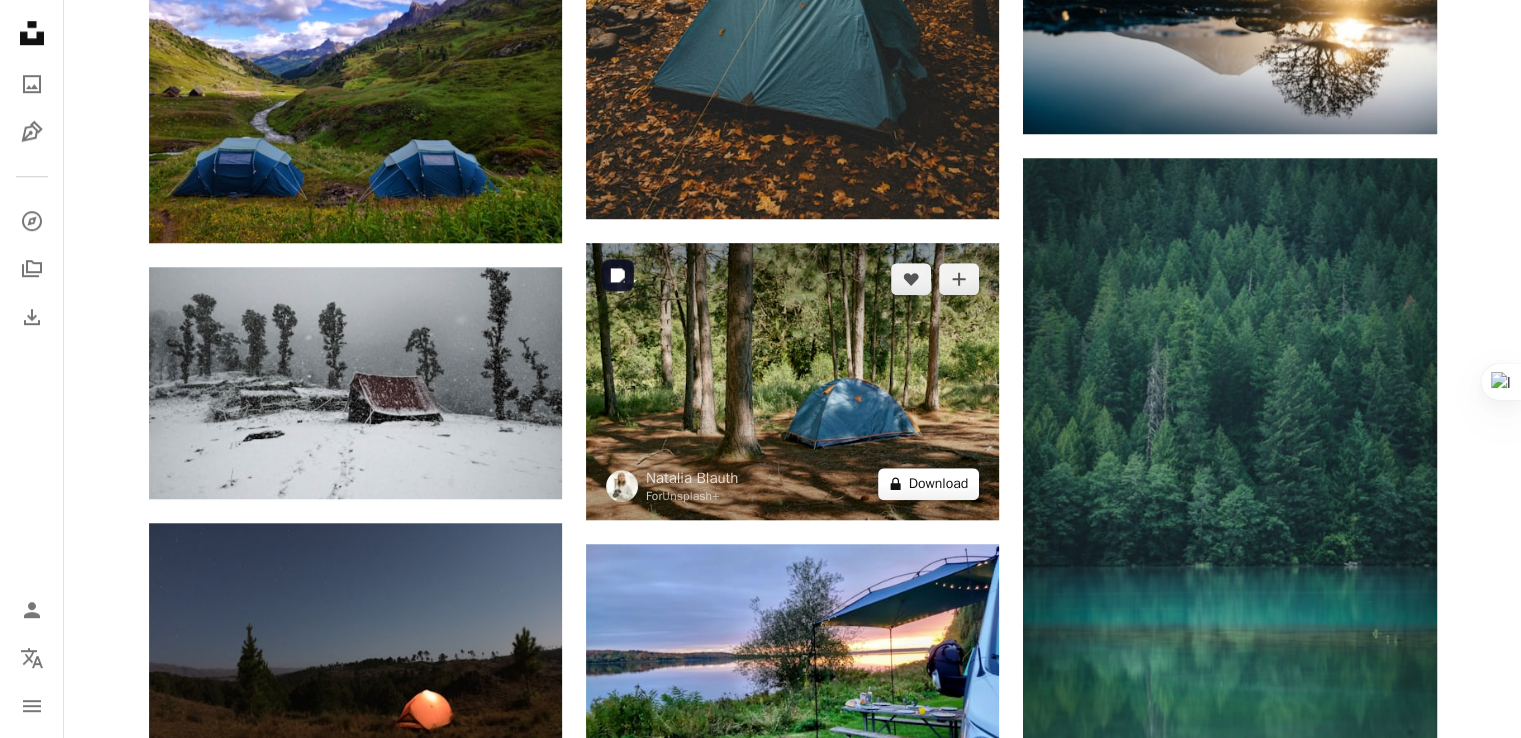 click on "A lock Download" at bounding box center (929, 484) 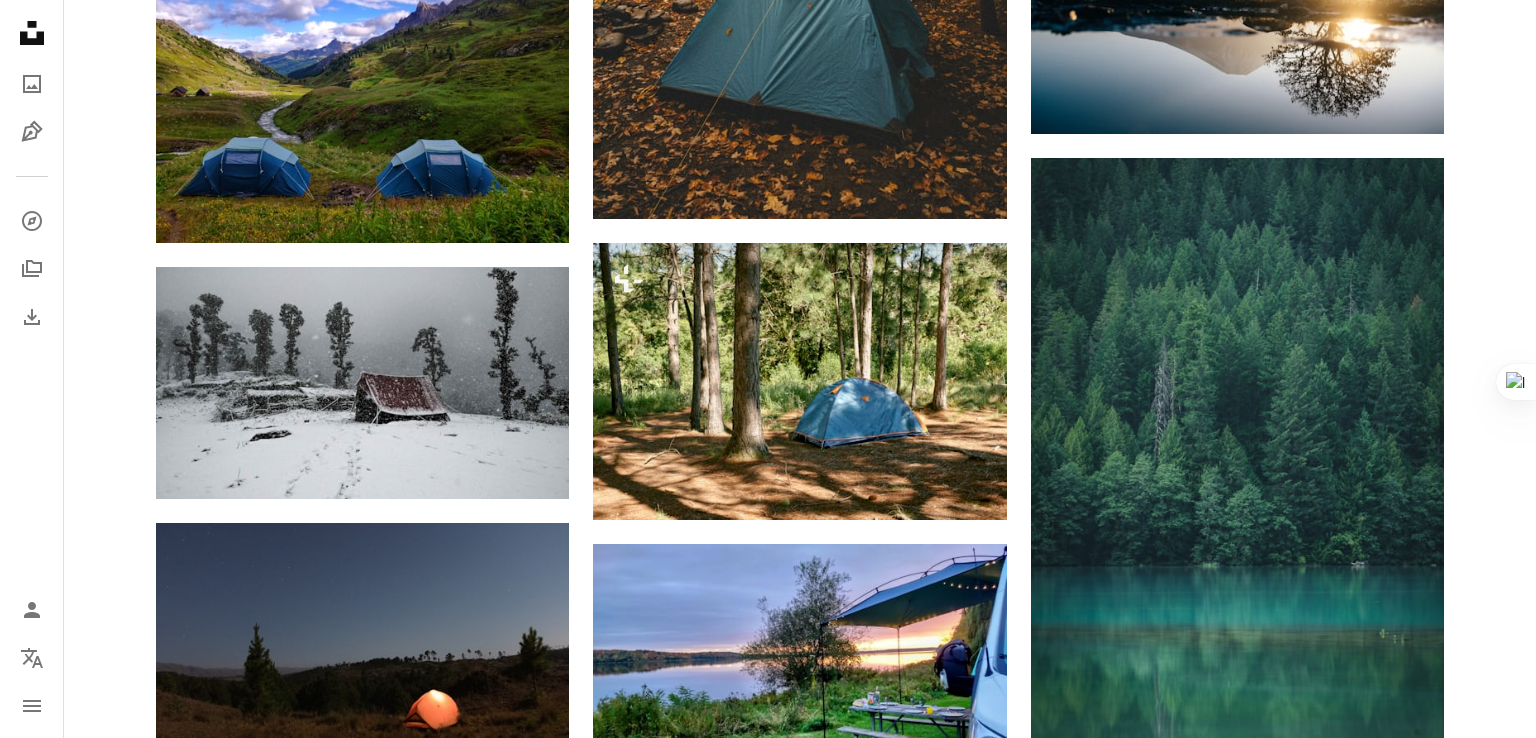 click on "An X shape Premium, ready to use images. Get unlimited access. A plus sign Members-only content added monthly A plus sign Unlimited royalty-free downloads A plus sign Illustrations  New A plus sign Enhanced legal protections yearly 66%  off monthly $12   $4 USD per month * Get  Unsplash+ * When paid annually, billed upfront  $48 Taxes where applicable. Renews automatically. Cancel anytime." at bounding box center (768, 3265) 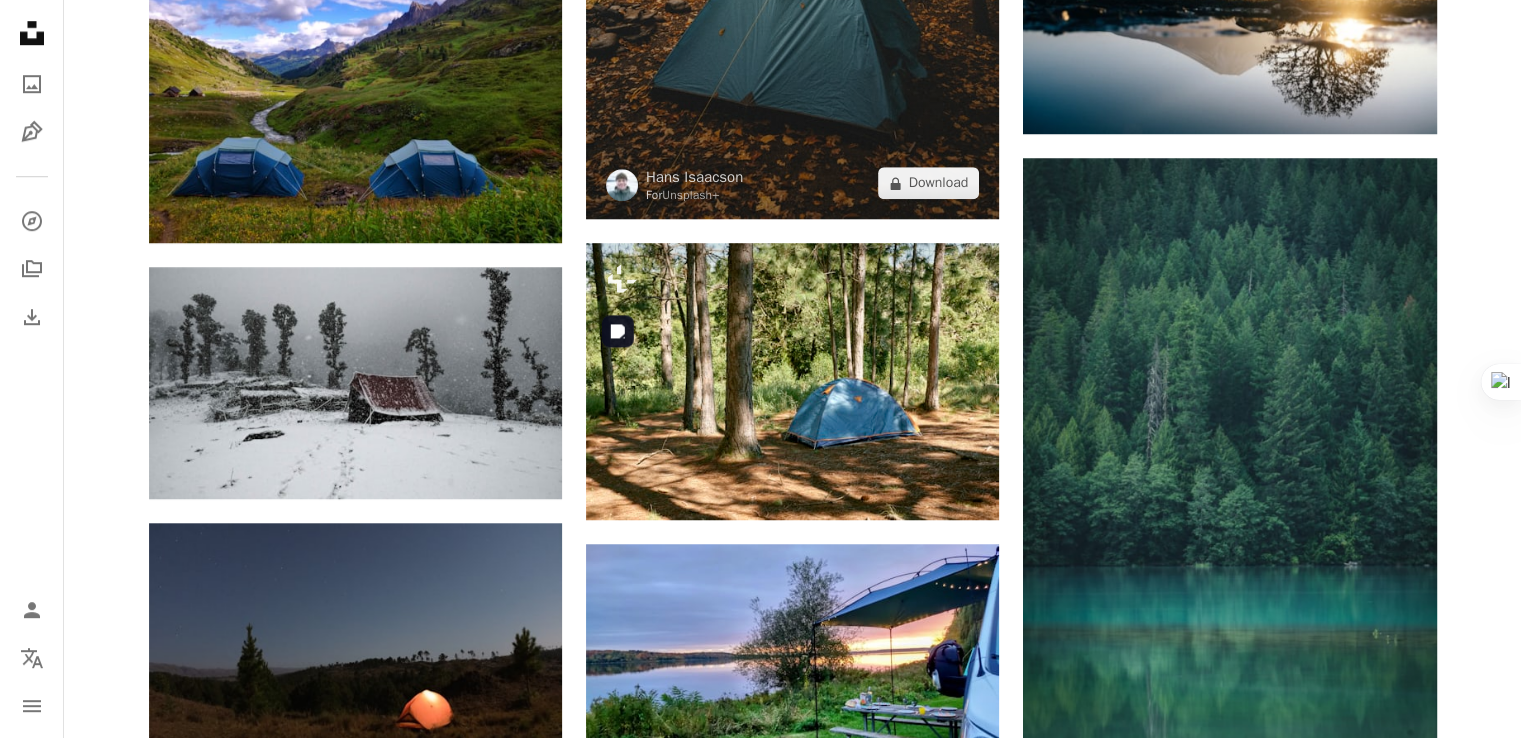 scroll, scrollTop: 1200, scrollLeft: 0, axis: vertical 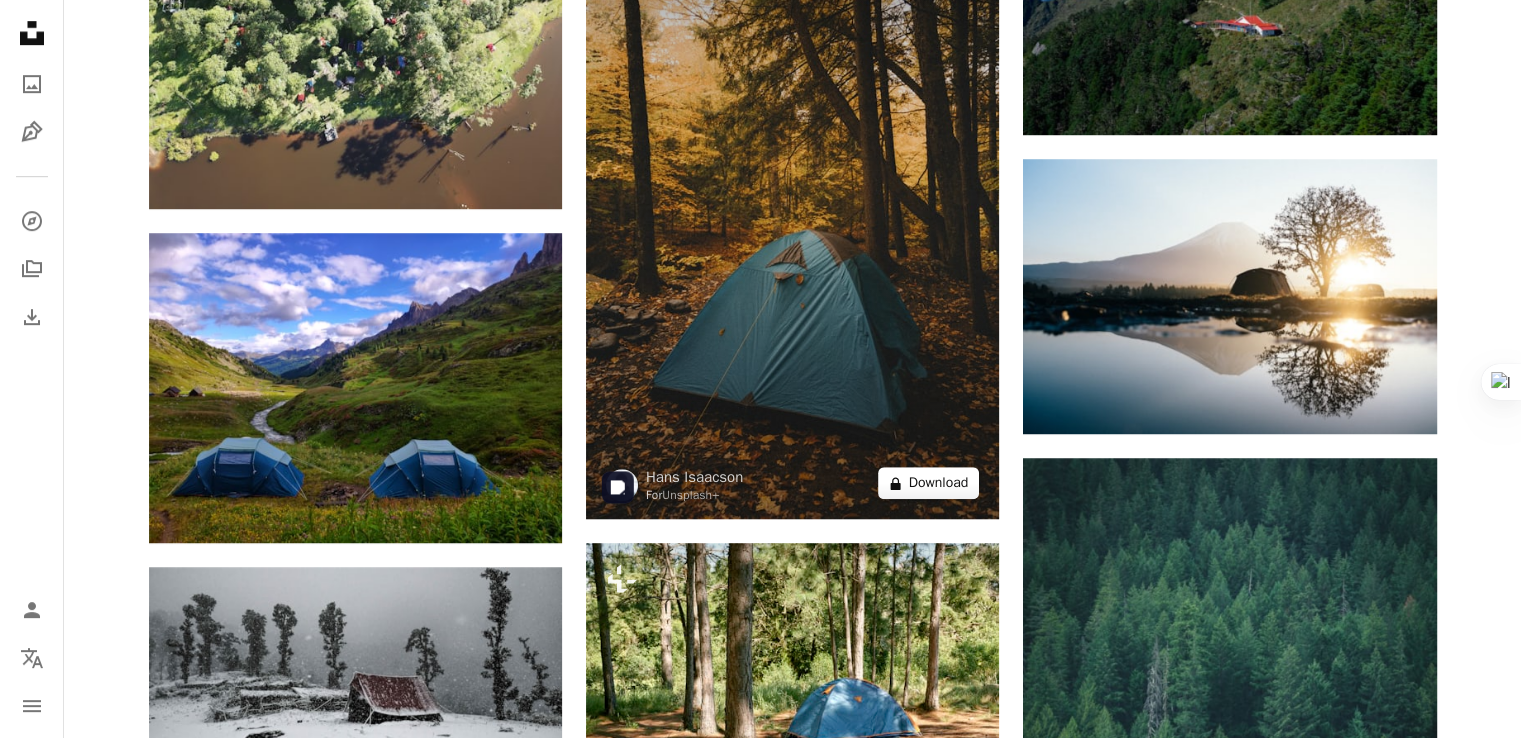 click on "A lock Download" at bounding box center [929, 483] 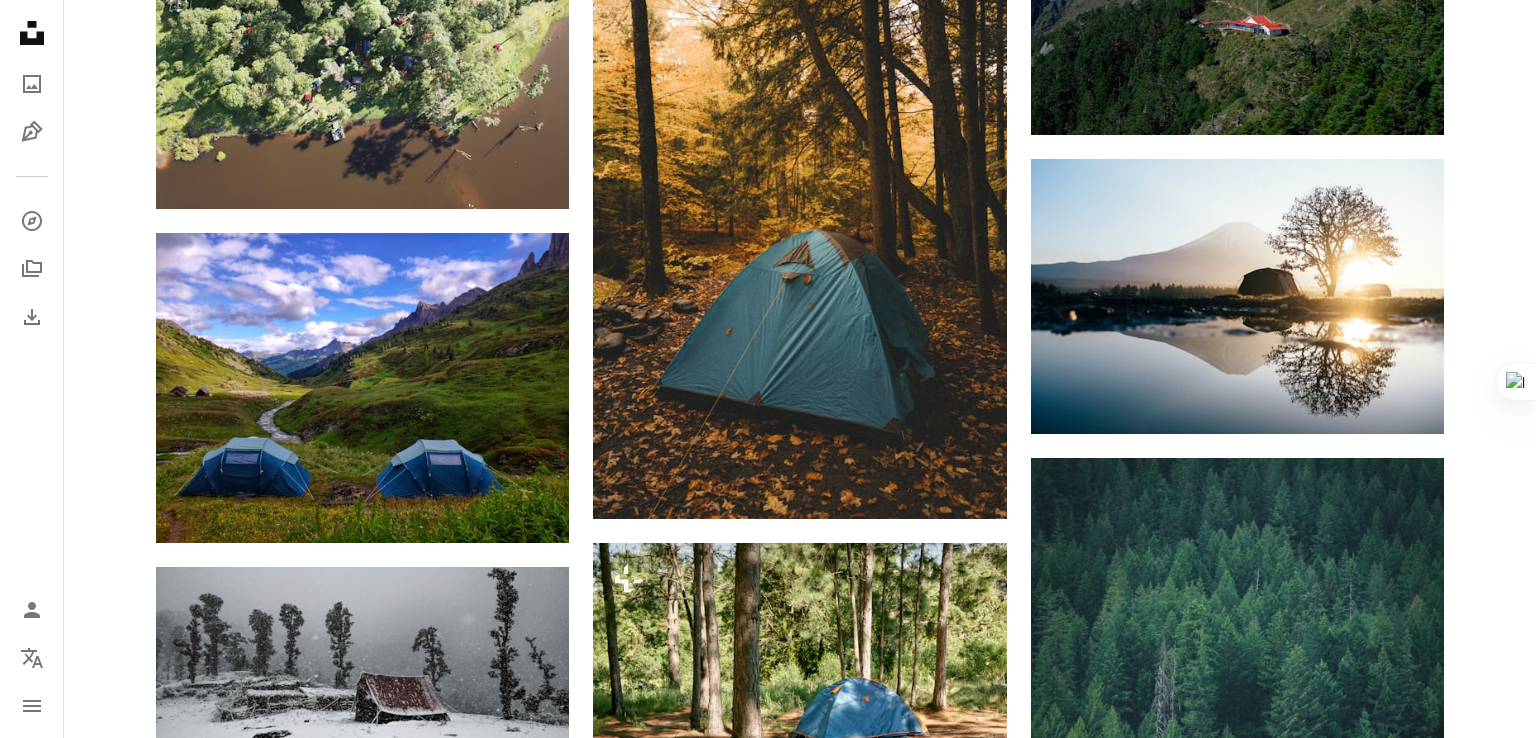 click on "An X shape Premium, ready to use images. Get unlimited access. A plus sign Members-only content added monthly A plus sign Unlimited royalty-free downloads A plus sign Illustrations  New A plus sign Enhanced legal protections yearly 66%  off monthly $12   $4 USD per month * Get  Unsplash+ * When paid annually, billed upfront  $48 Taxes where applicable. Renews automatically. Cancel anytime." at bounding box center [768, 3565] 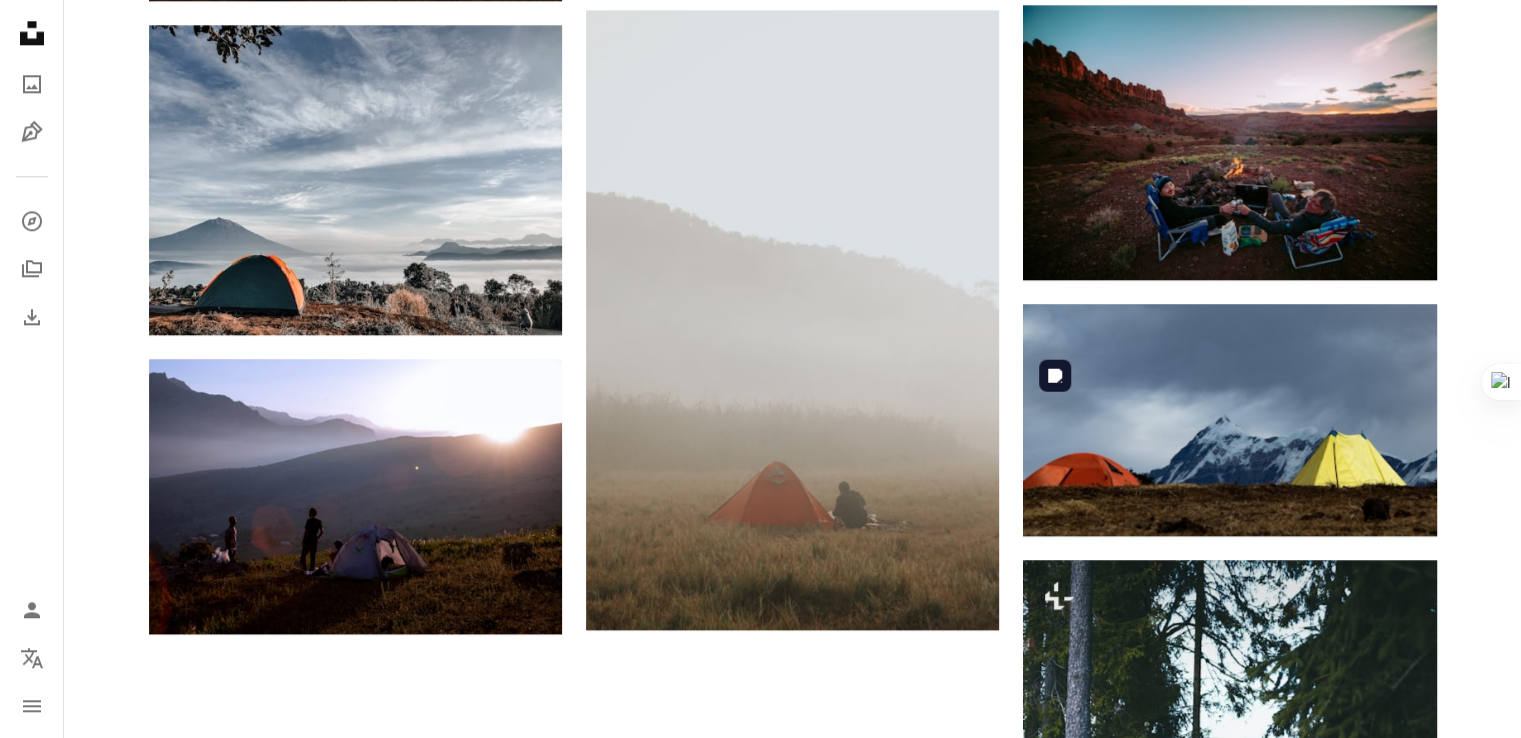 scroll, scrollTop: 2300, scrollLeft: 0, axis: vertical 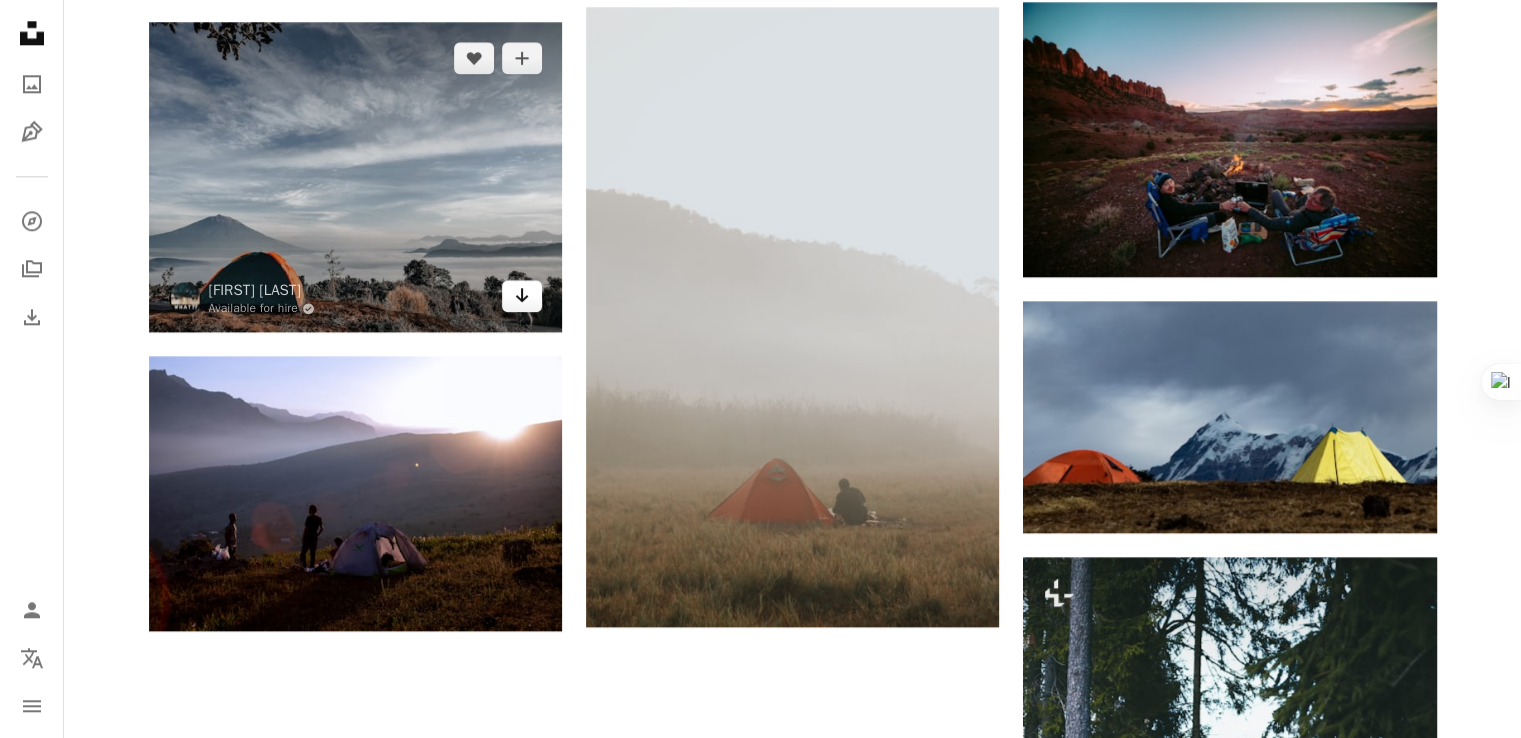 click on "Arrow pointing down" 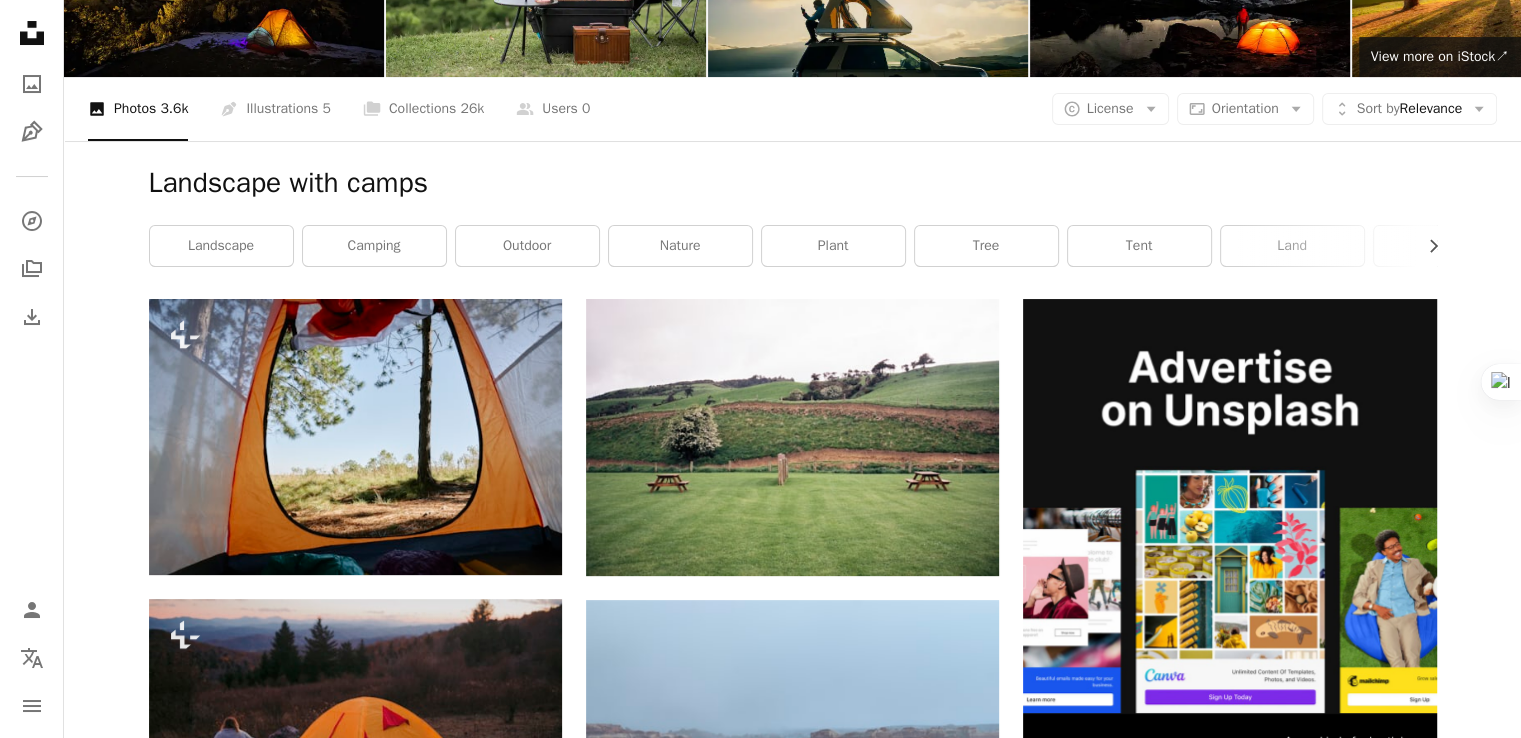 scroll, scrollTop: 0, scrollLeft: 0, axis: both 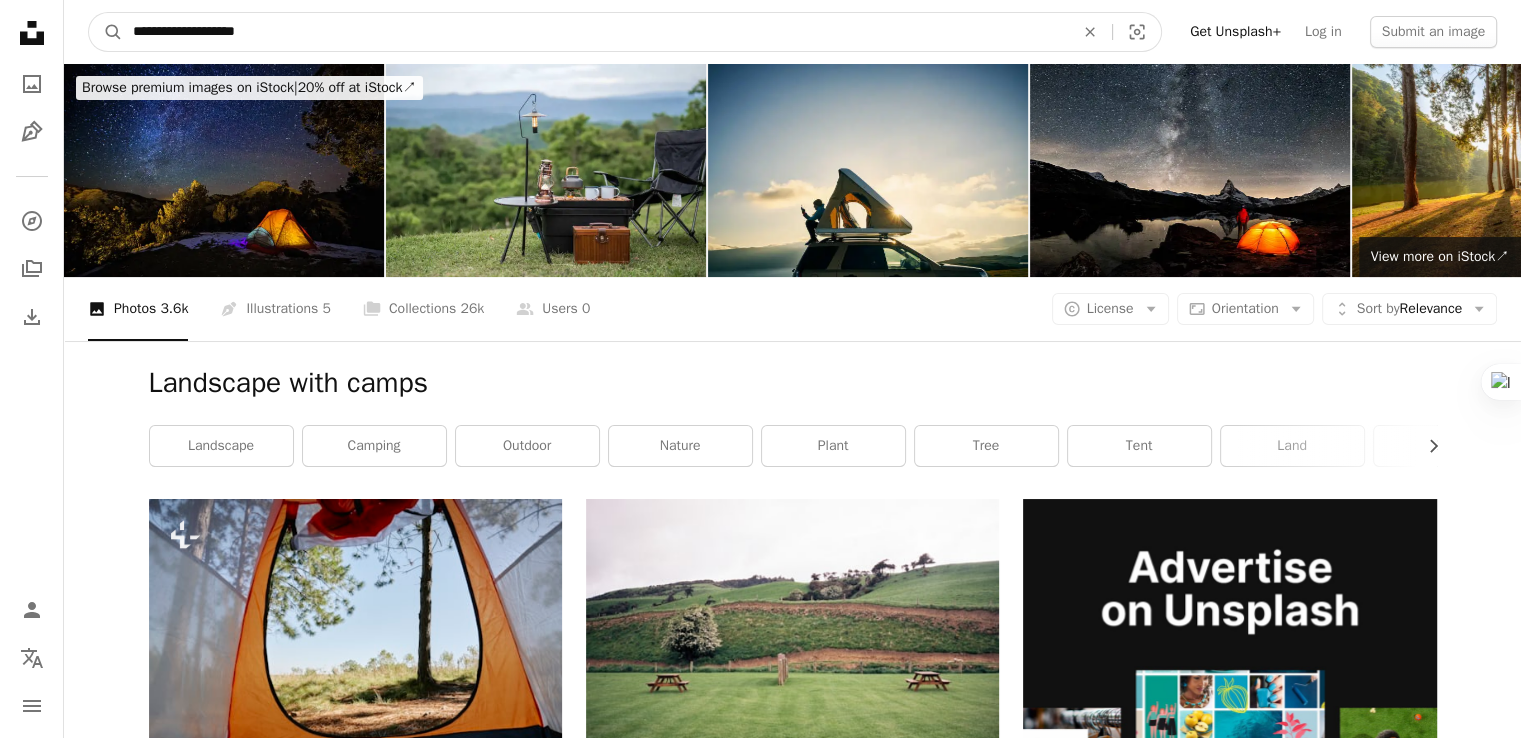 click on "**********" at bounding box center [595, 32] 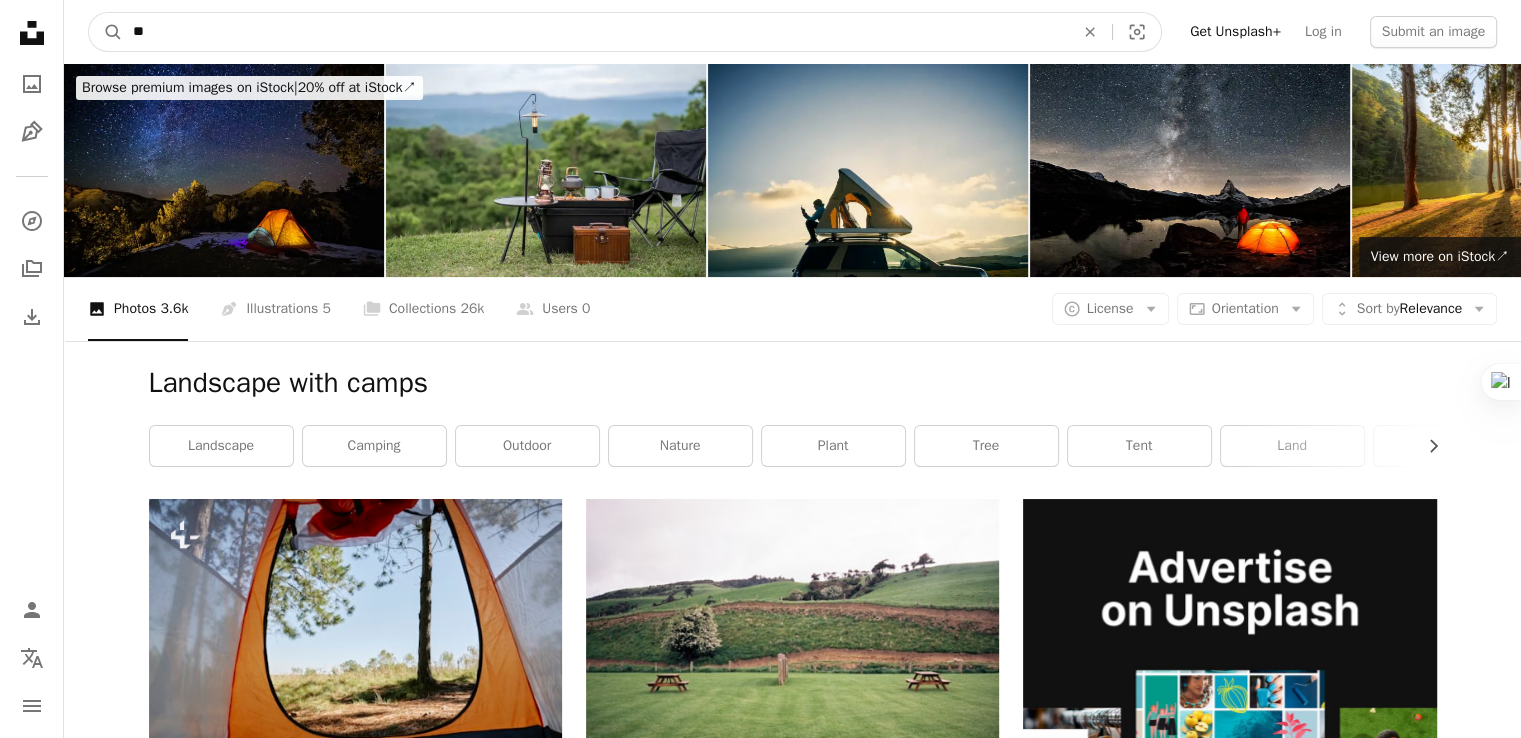 type on "*" 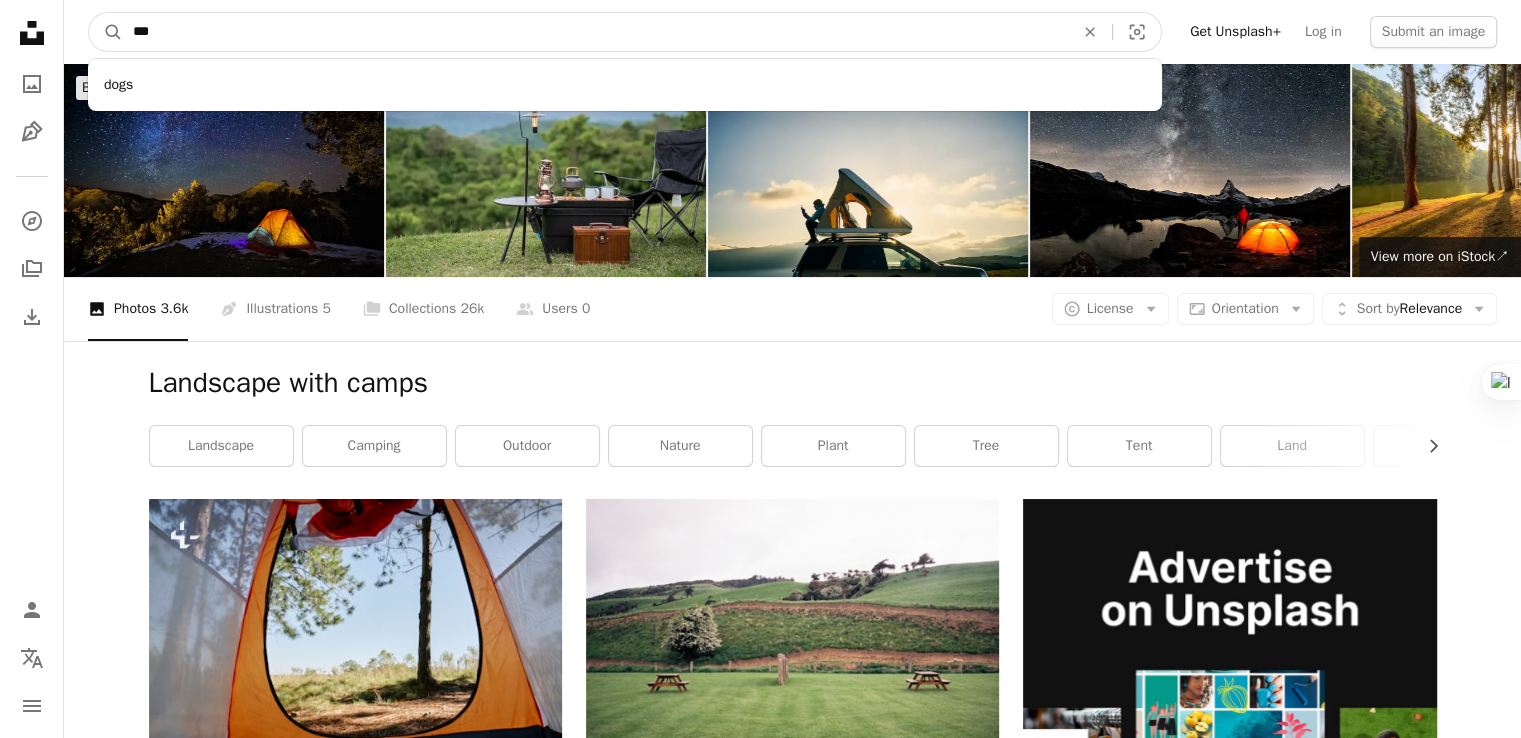 type on "***" 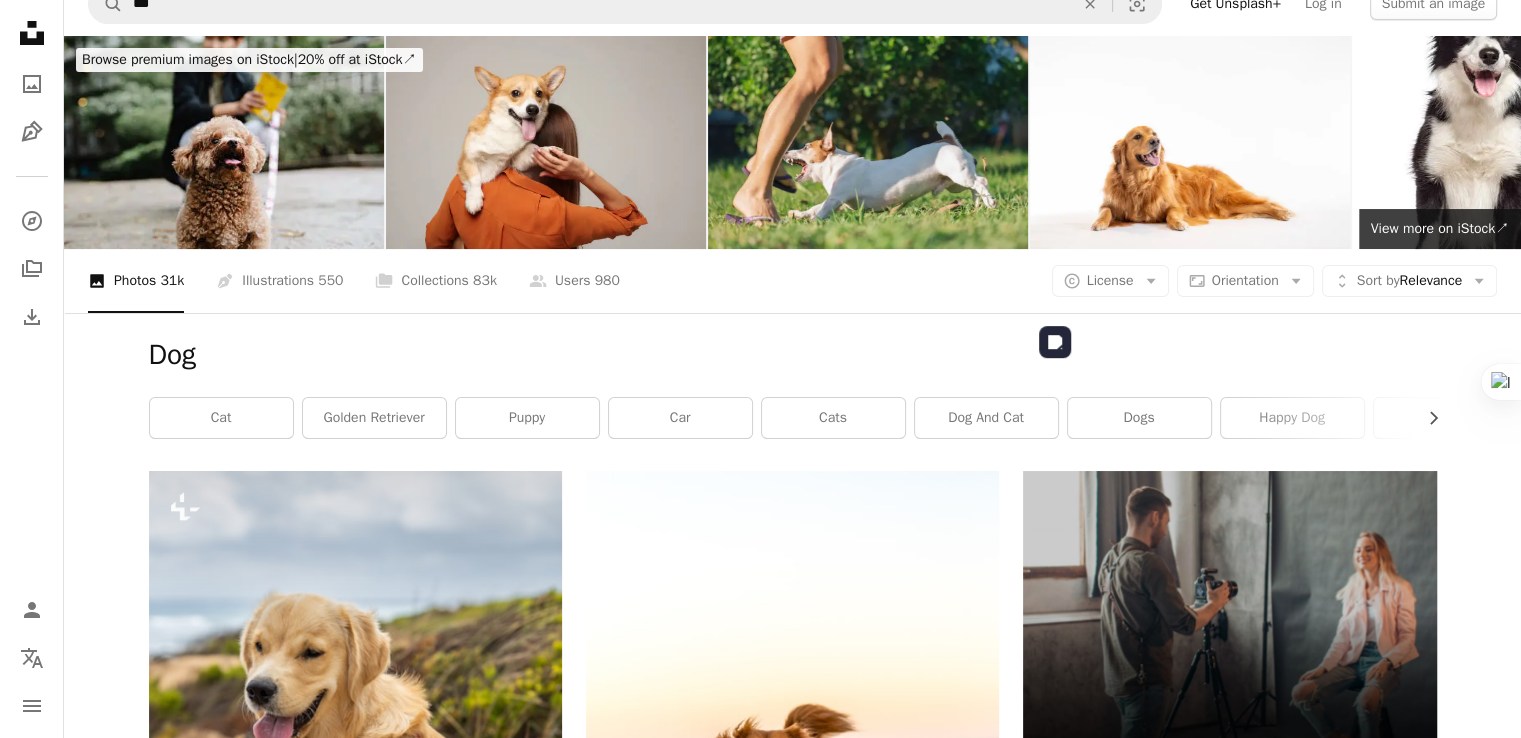 scroll, scrollTop: 0, scrollLeft: 0, axis: both 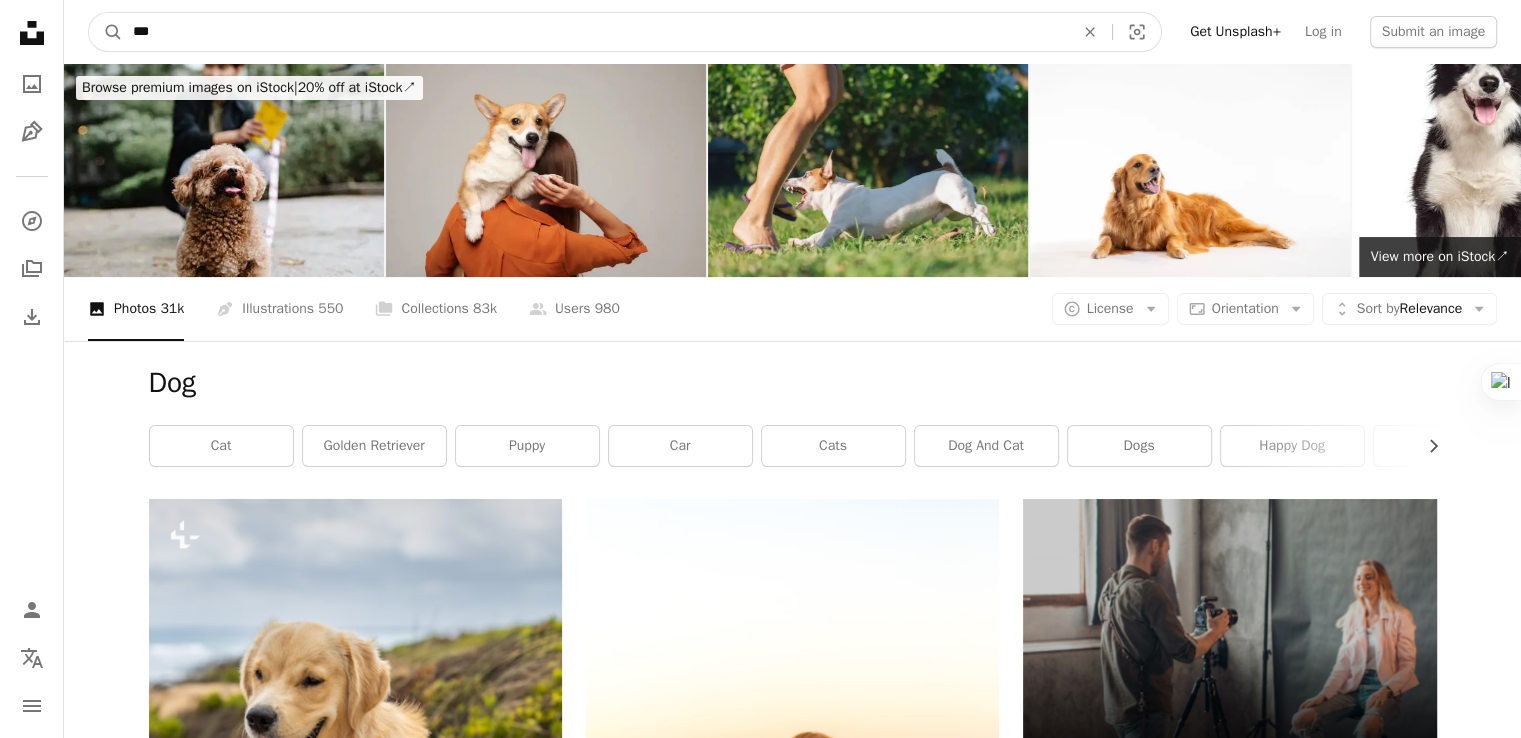 click on "***" at bounding box center (595, 32) 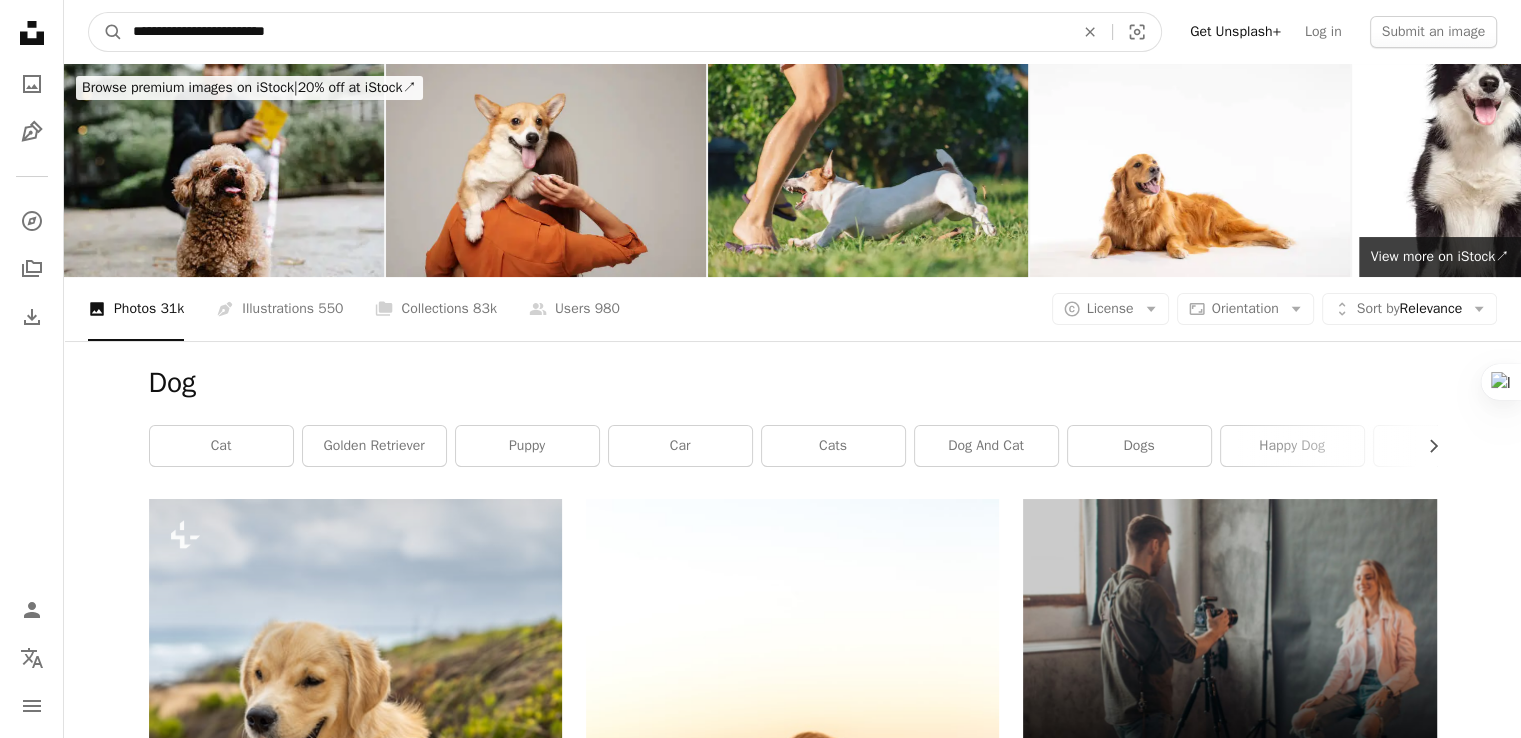 type on "**********" 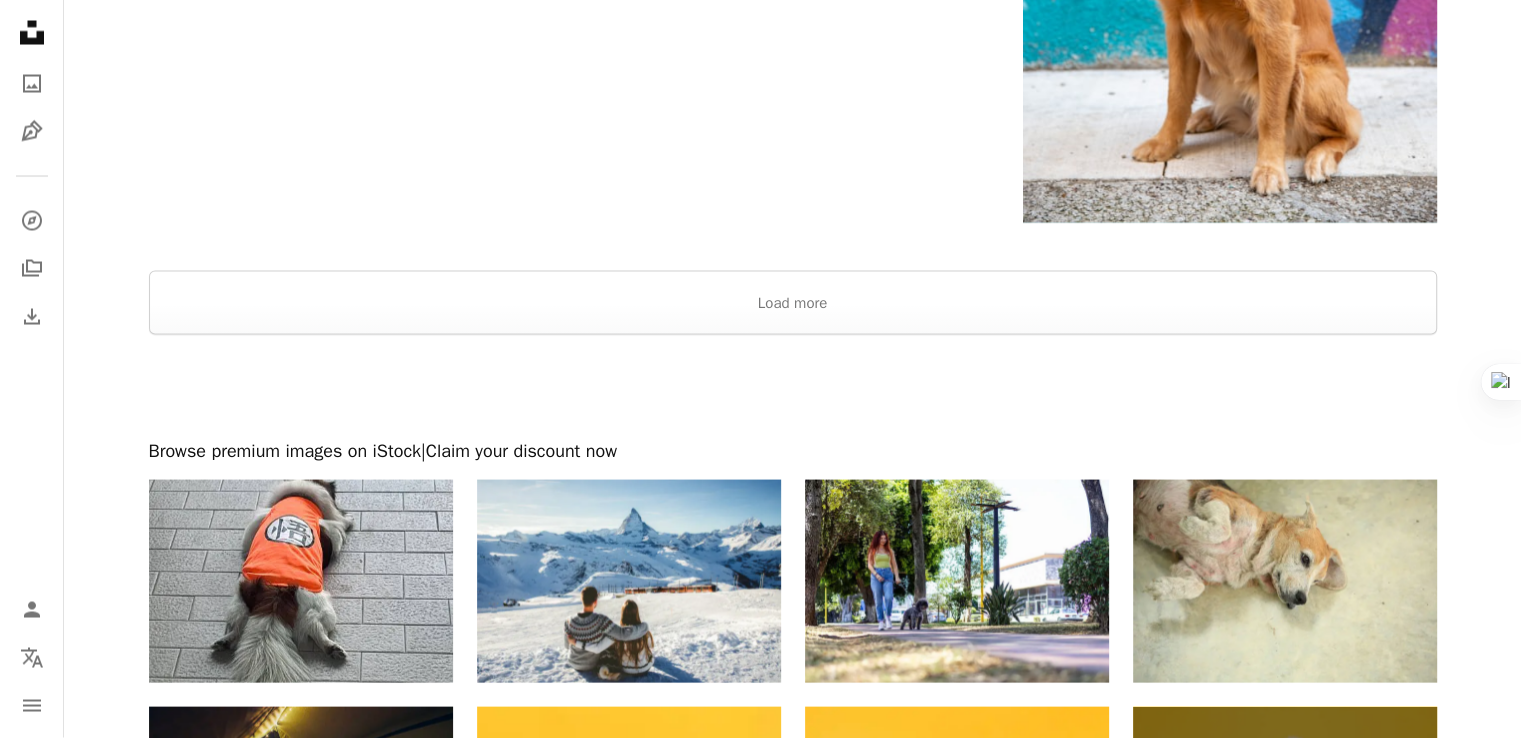 scroll, scrollTop: 4000, scrollLeft: 0, axis: vertical 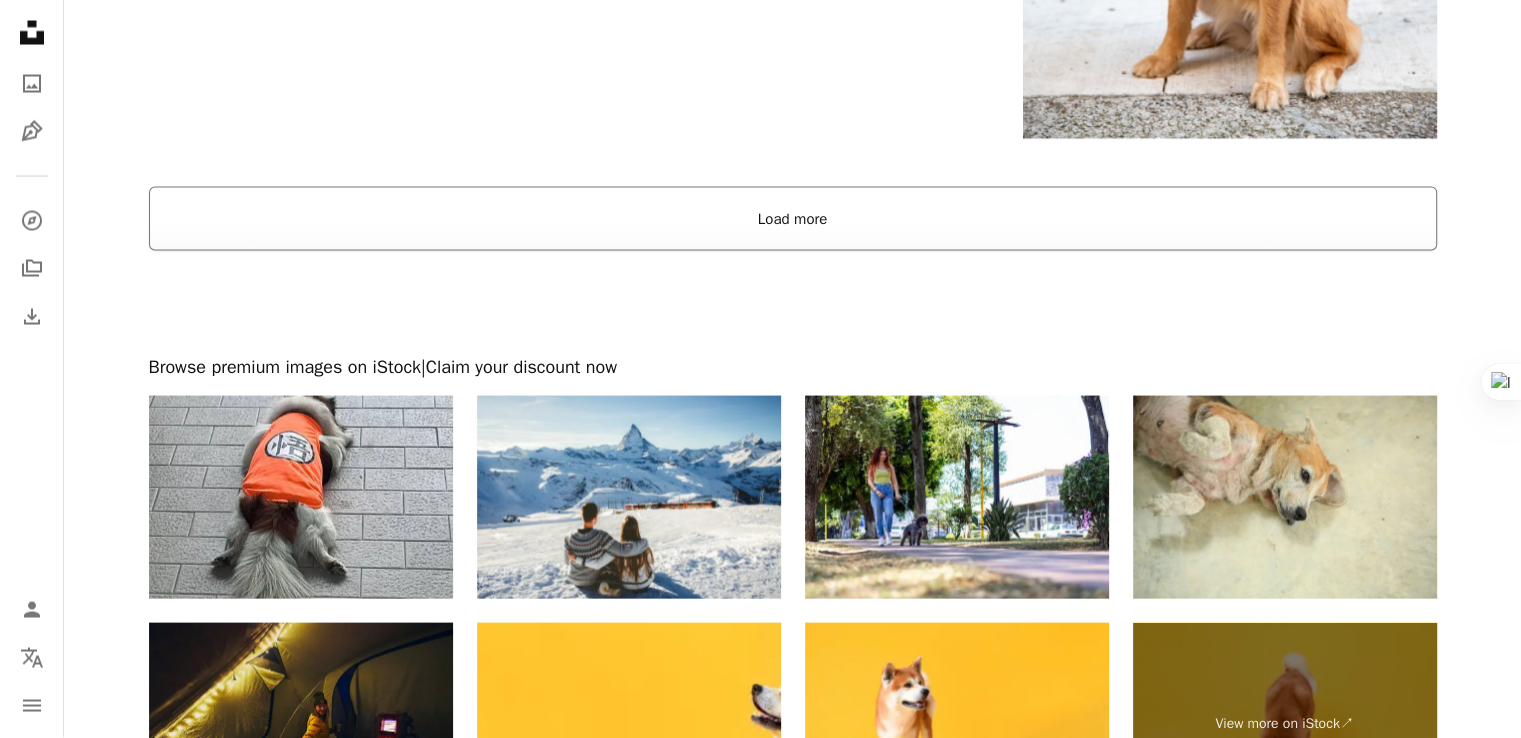 click on "Load more" at bounding box center (793, 219) 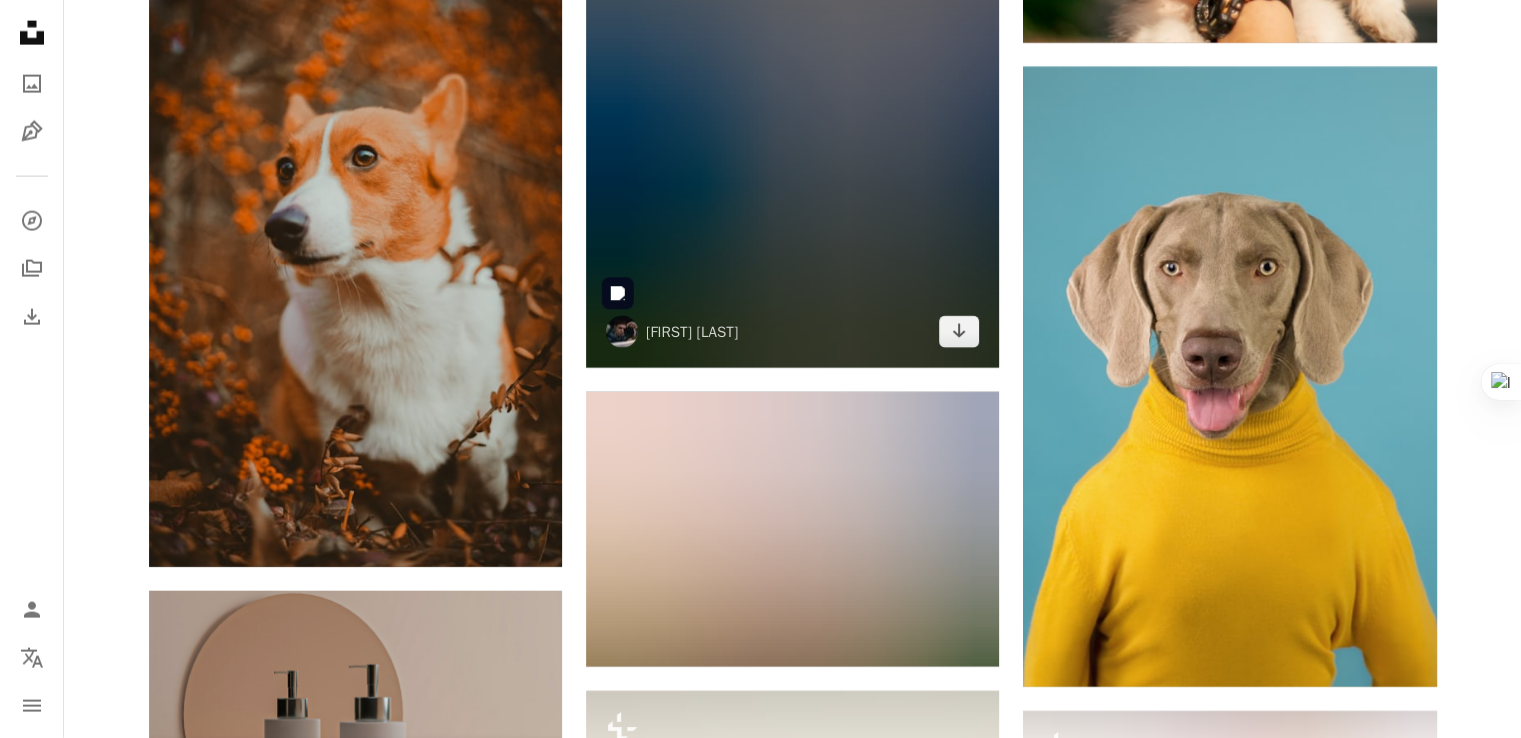 scroll, scrollTop: 4672, scrollLeft: 0, axis: vertical 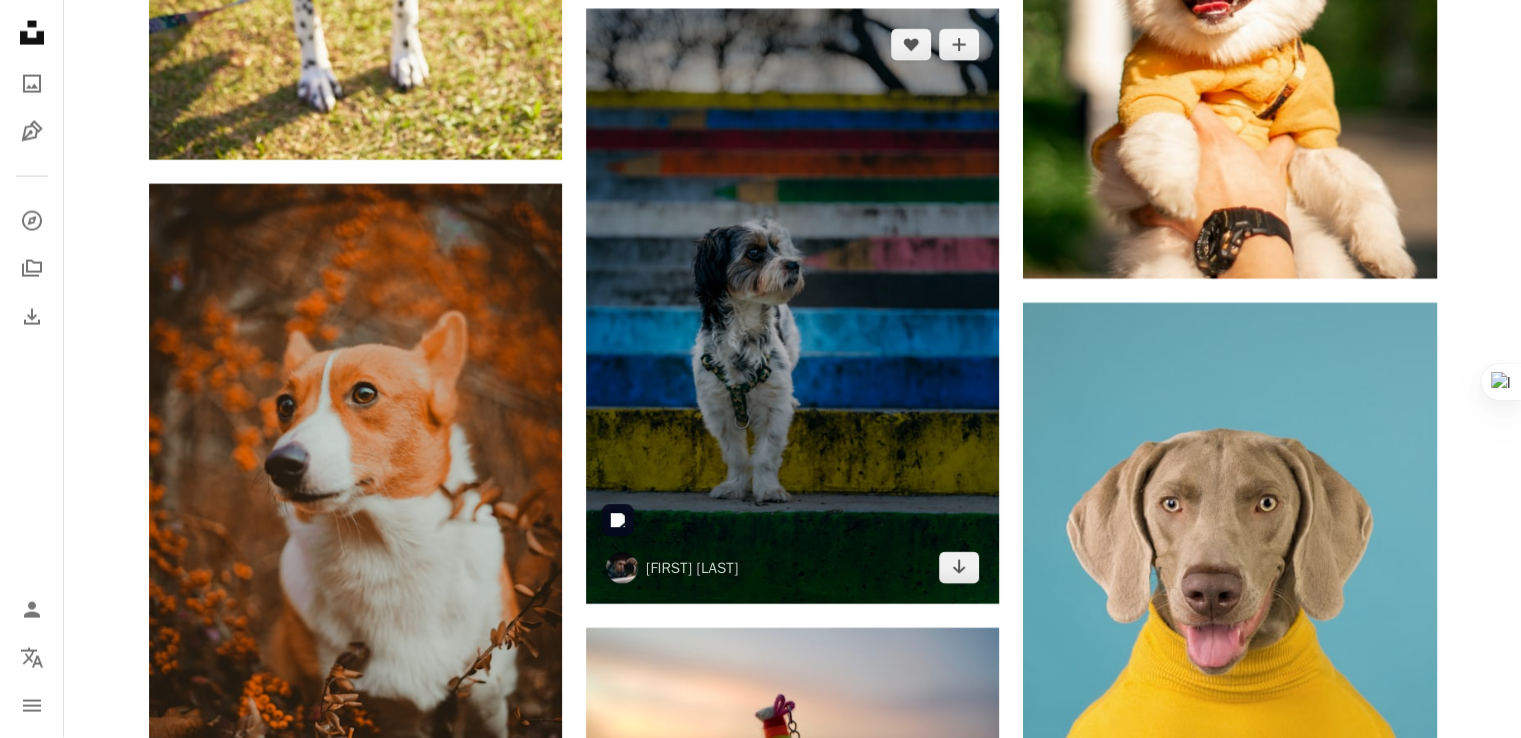 click at bounding box center [792, 306] 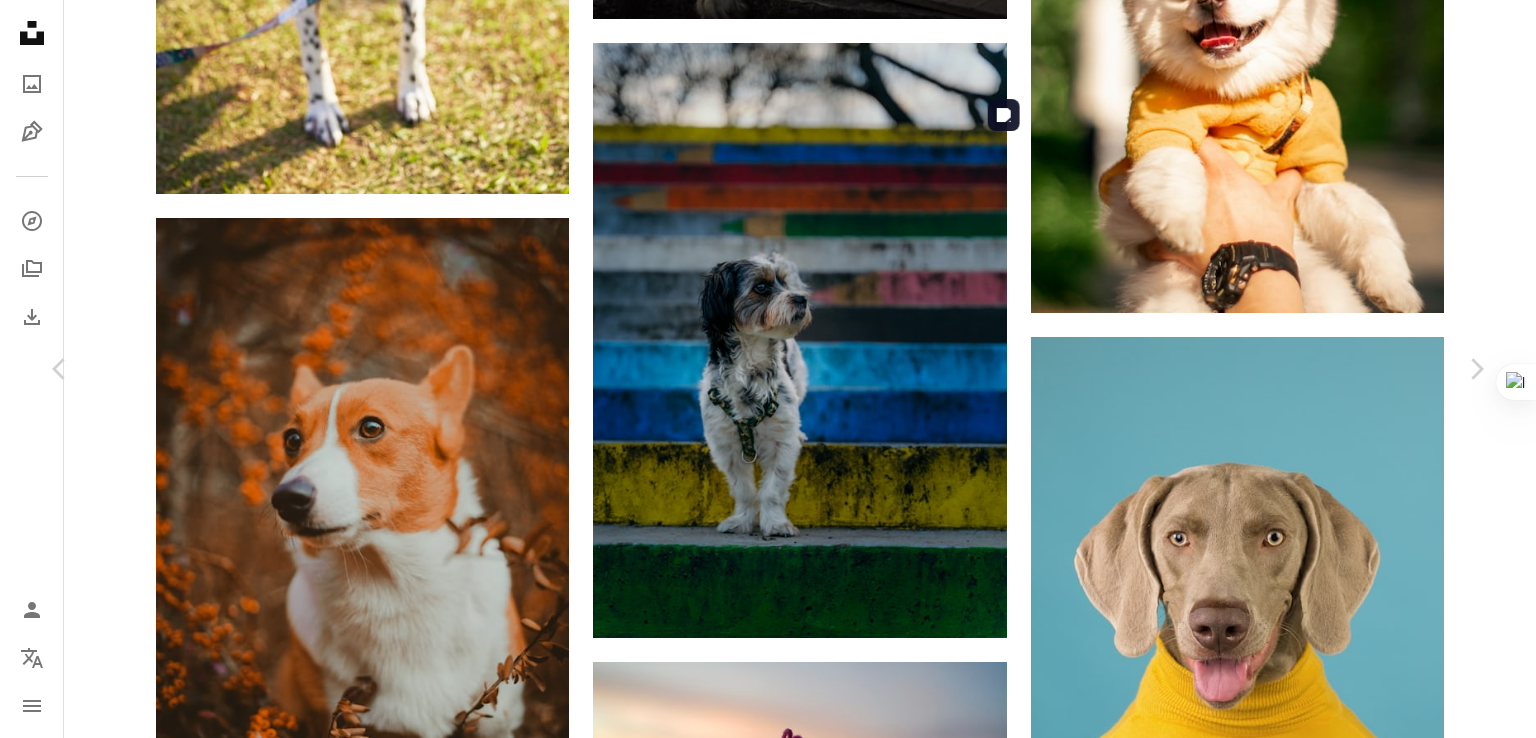 scroll, scrollTop: 6400, scrollLeft: 0, axis: vertical 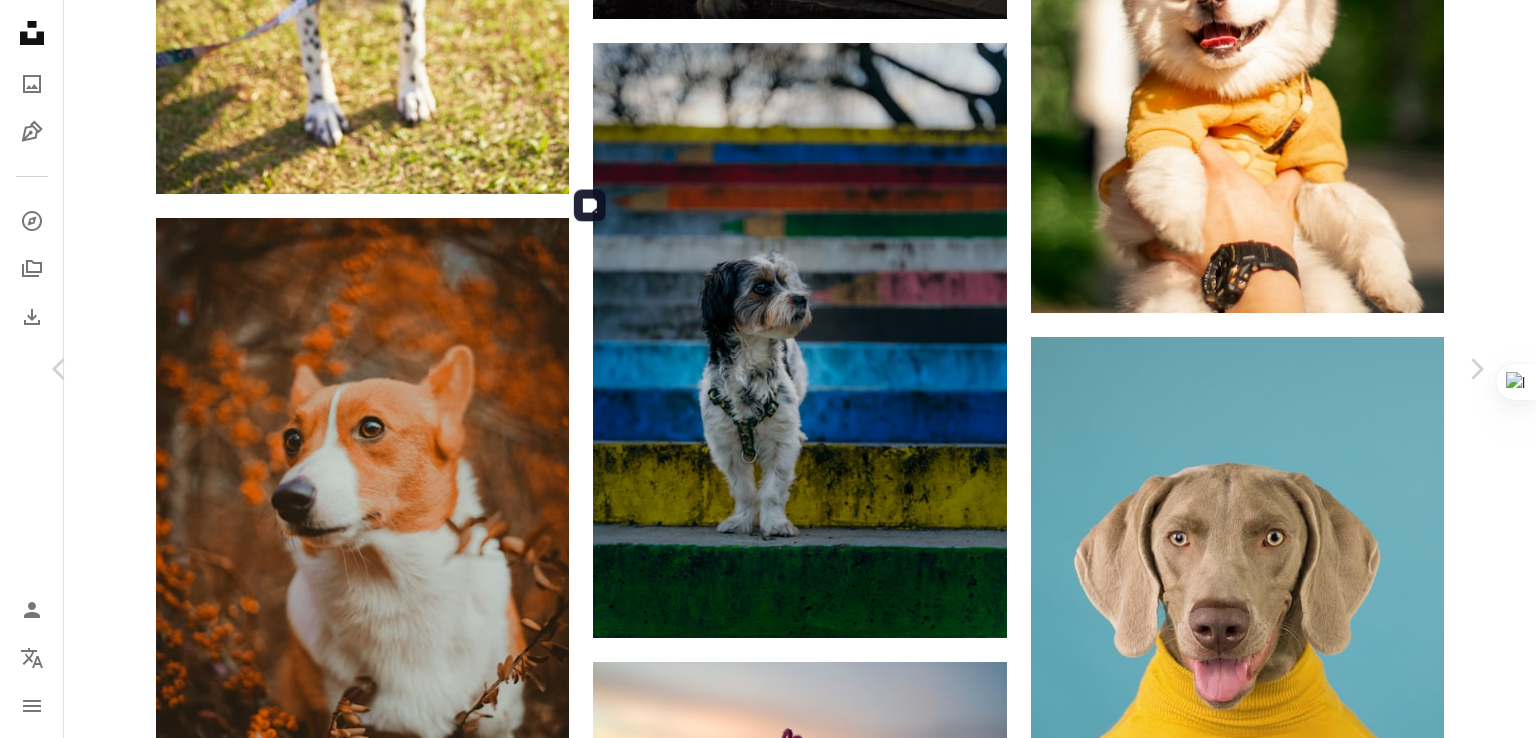 click at bounding box center [760, 7660] 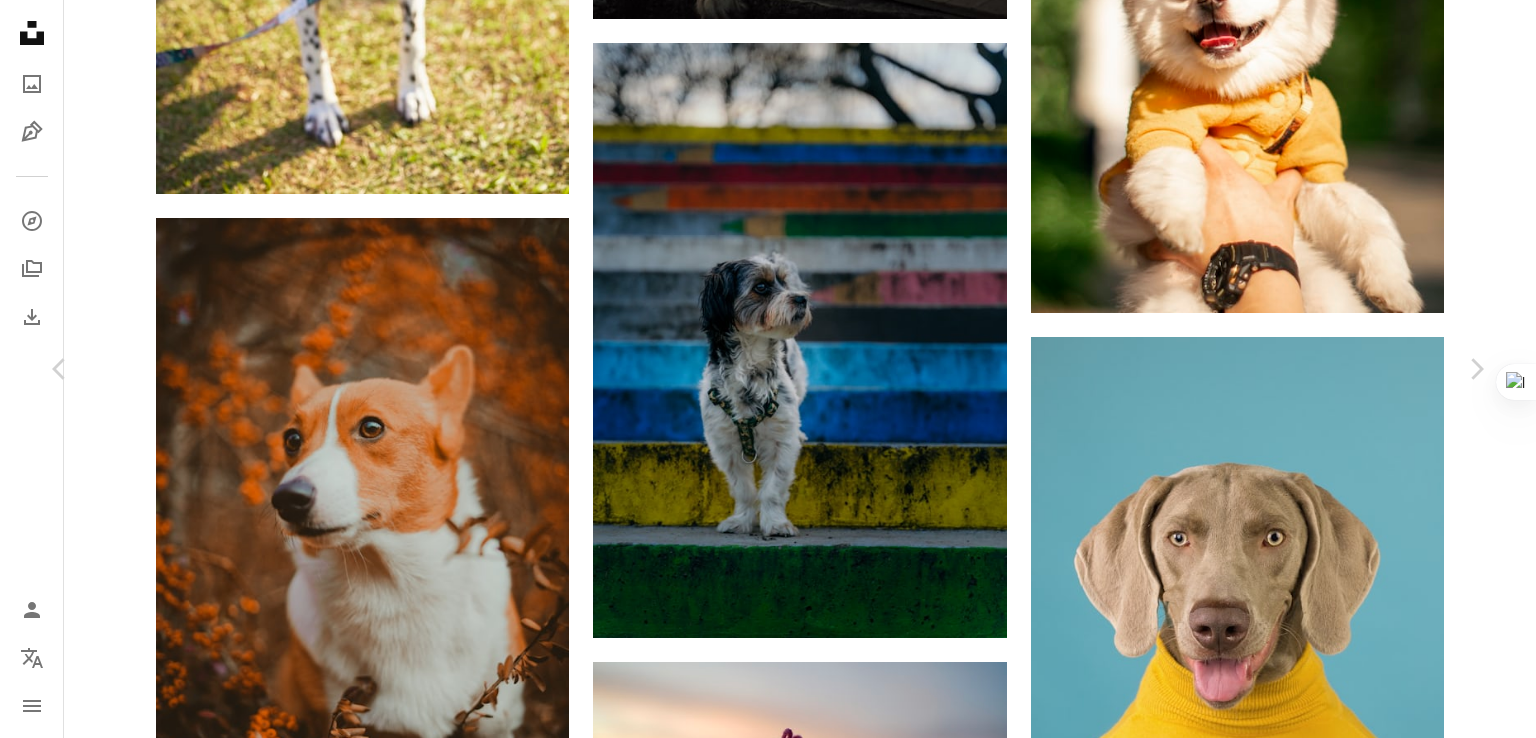 click on "Download free" at bounding box center (1287, 7168) 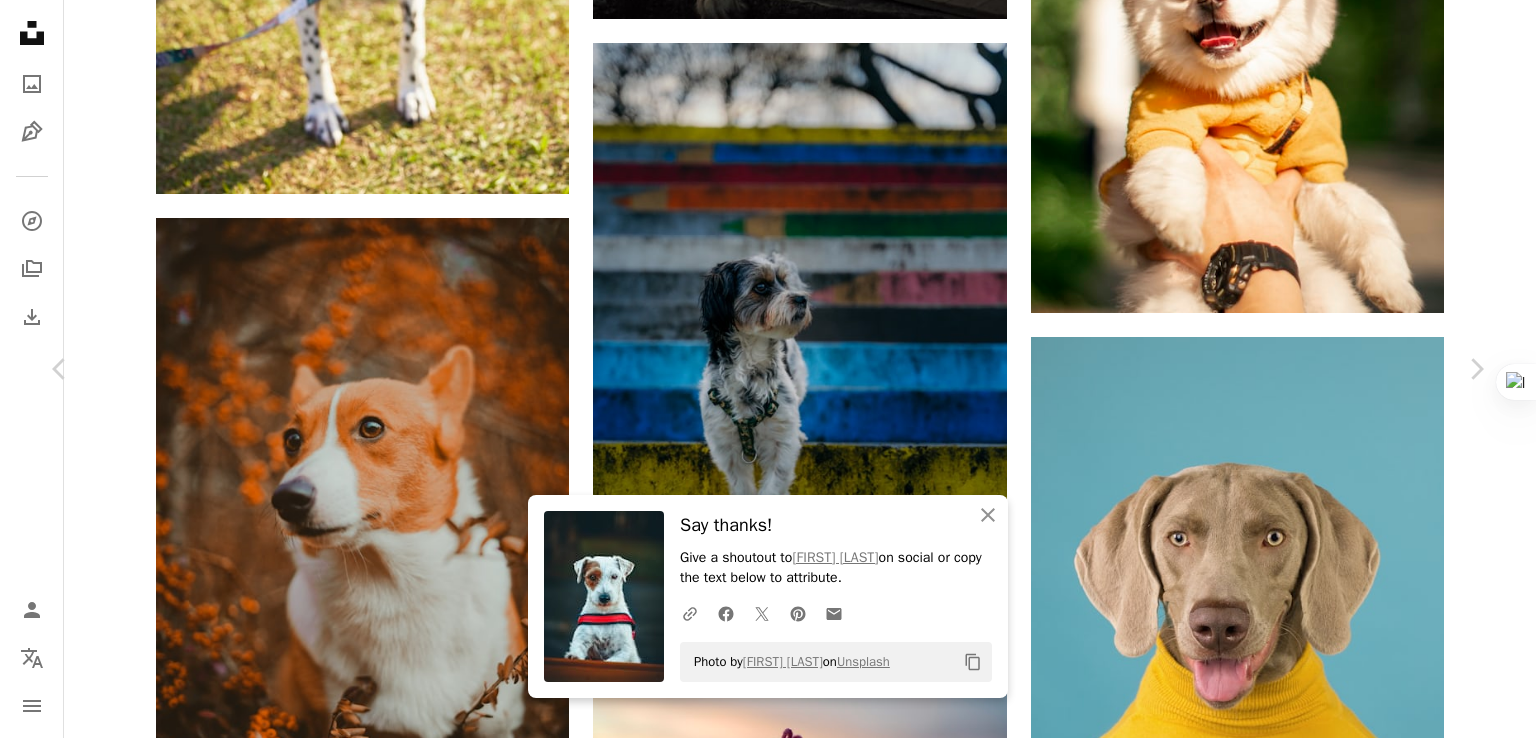 click on "An X shape Chevron left Chevron right An X shape Close Say thanks! Give a shoutout to  [FIRST] [LAST]  on social or copy the text below to attribute. A URL sharing icon (chains) Facebook icon X (formerly Twitter) icon Pinterest icon An envelope Photo by  [FIRST] [LAST]  on  Unsplash
Copy content [FIRST] [LAST]  Available for hire A checkmark inside of a circle A heart A plus sign Download free Chevron down Zoom in Views 468,407 Downloads 2,392 Featured in Photos A forward-right arrow Share Info icon Info More Actions A map marker [CITY], [STATE], [COUNTRY] Calendar outlined Published on  January 1, 2022 Safety Free to use under the  Unsplash License dog dogs animal grey [COUNTRY] pet mammal [CITY] canine terrier leash strap Free stock photos Browse premium related images on iStock  |  Save 20% with code UNSPLASH20 View more on iStock  ↗ Related images A heart A plus sign [FIRST] [LAST]  Available for hire A checkmark inside of a circle Arrow pointing down Plus sign for Unsplash+ A heart A plus sign For  Unsplash+" at bounding box center [768, 7490] 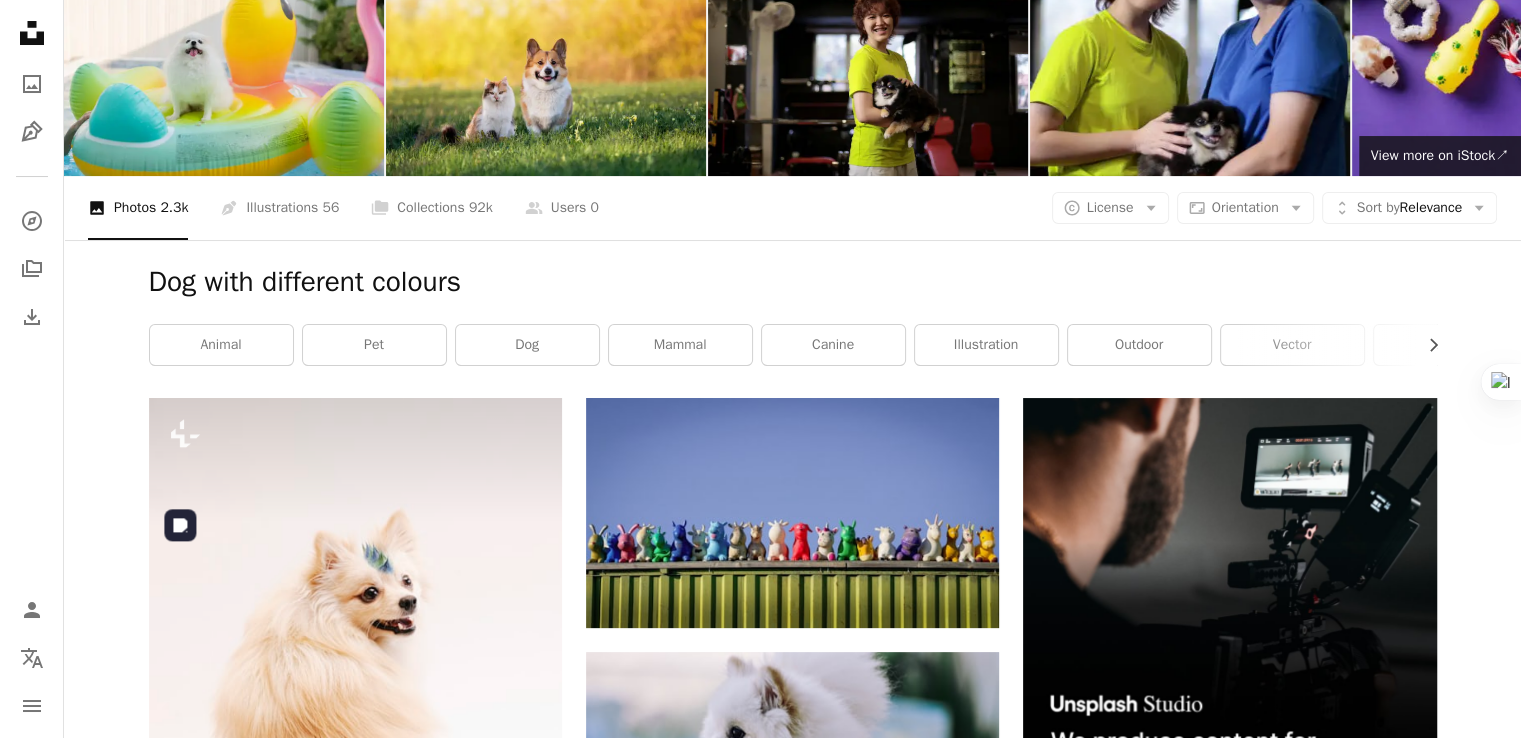 scroll, scrollTop: 3, scrollLeft: 0, axis: vertical 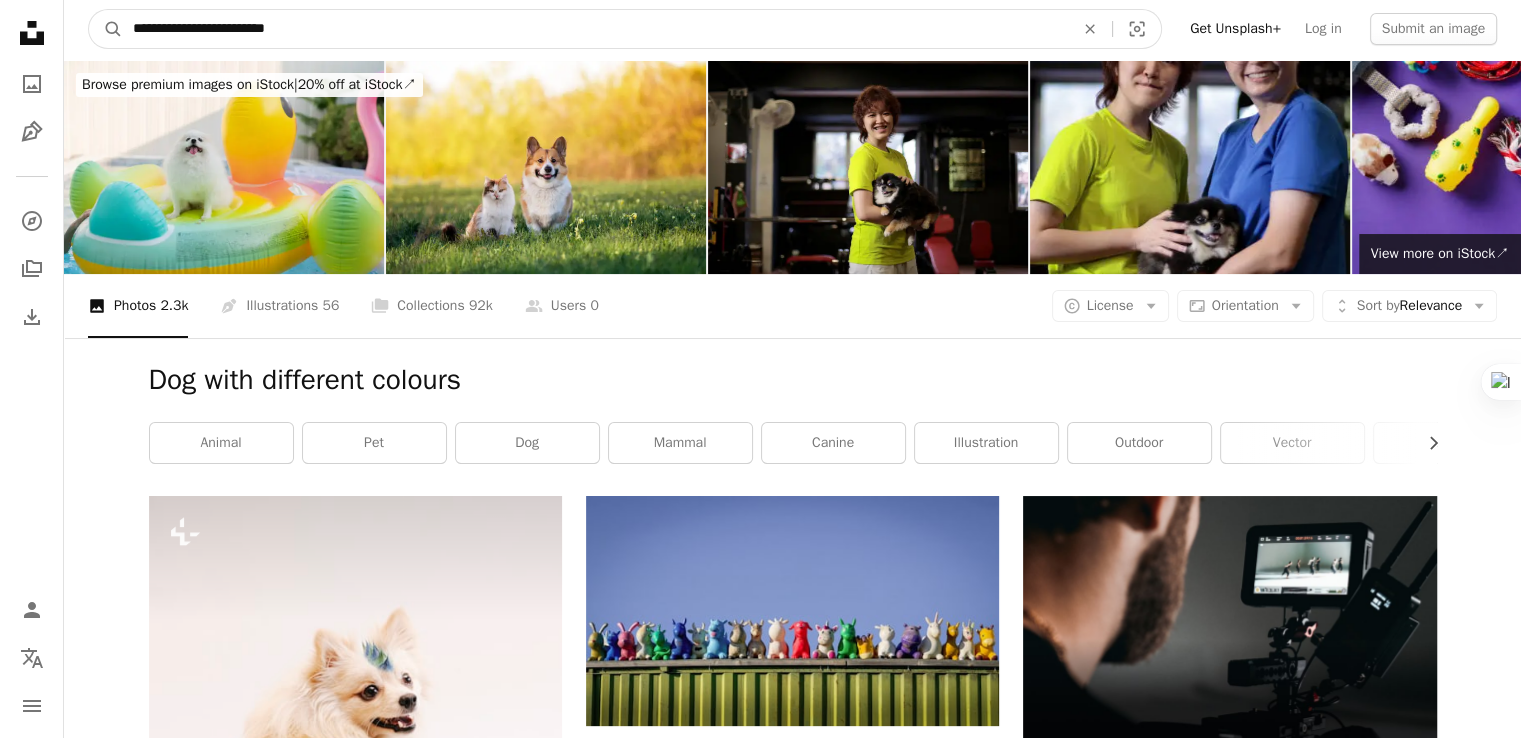 click on "**********" at bounding box center (595, 29) 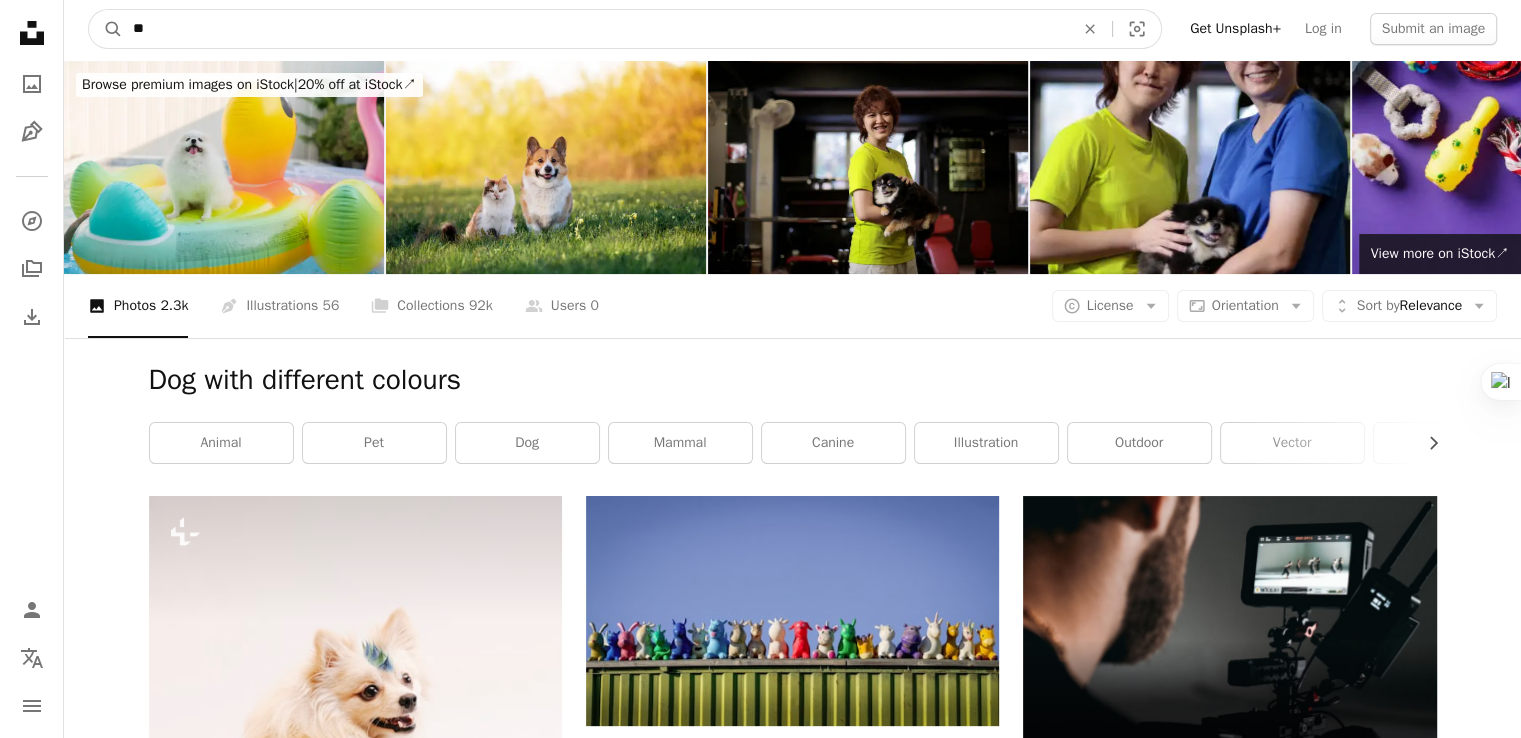 type on "*" 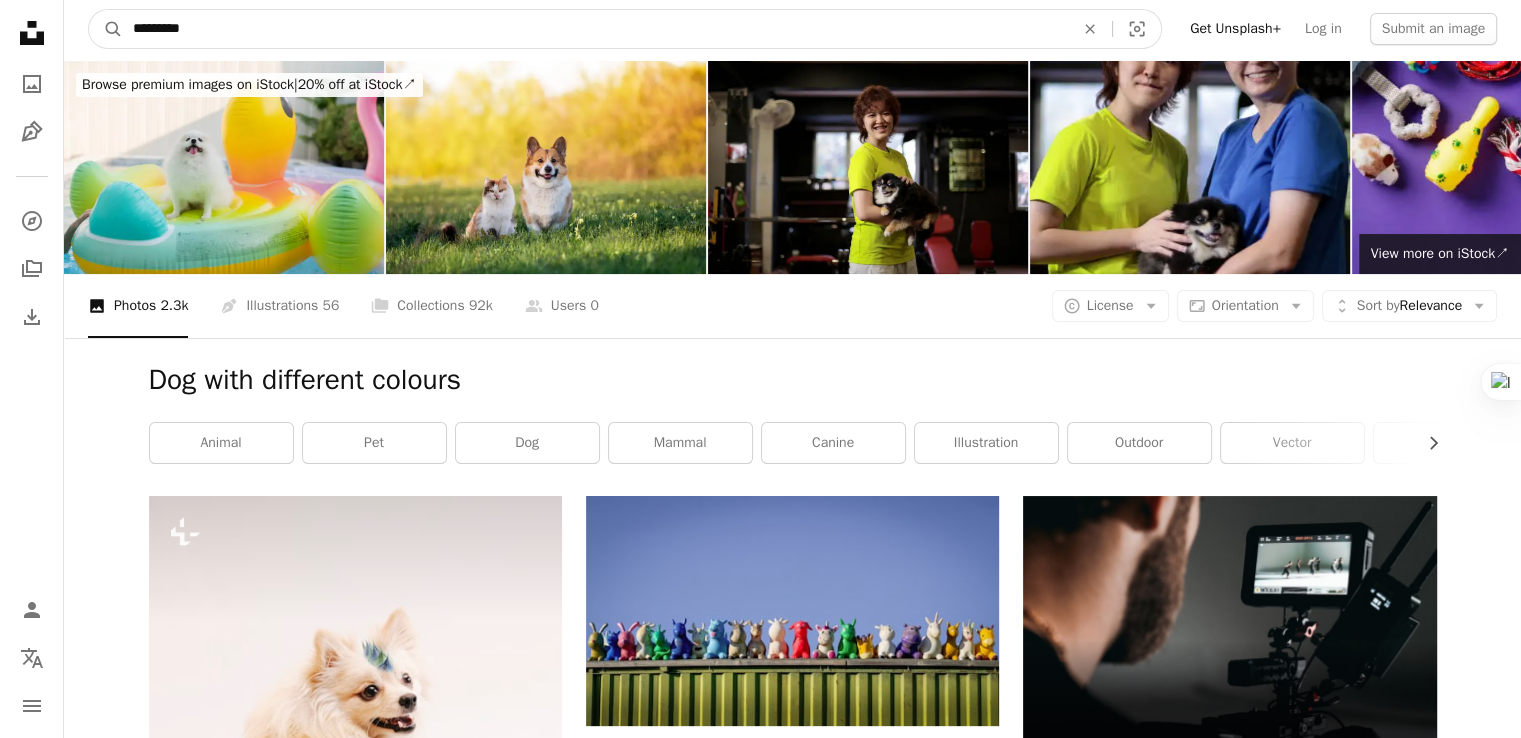 type on "*********" 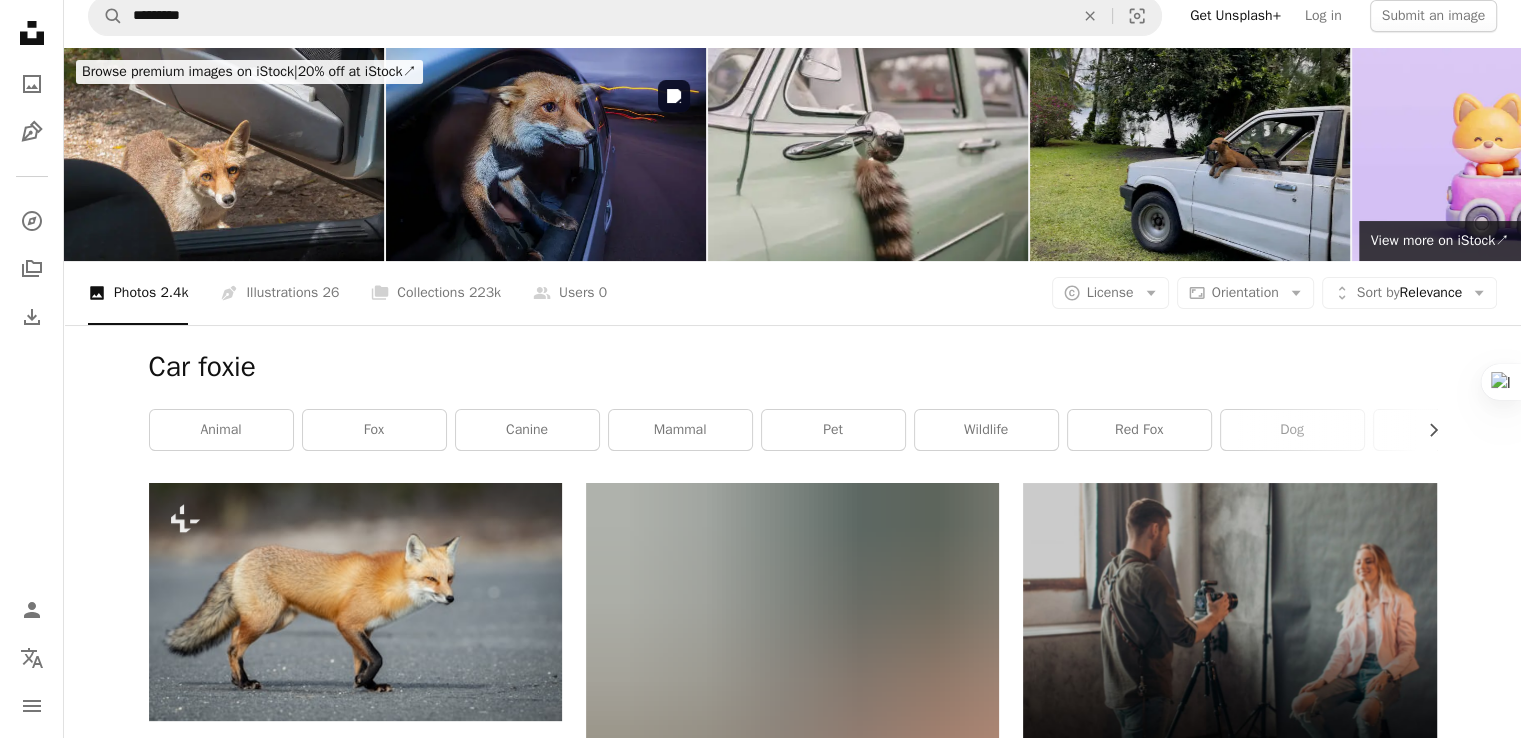 scroll, scrollTop: 0, scrollLeft: 0, axis: both 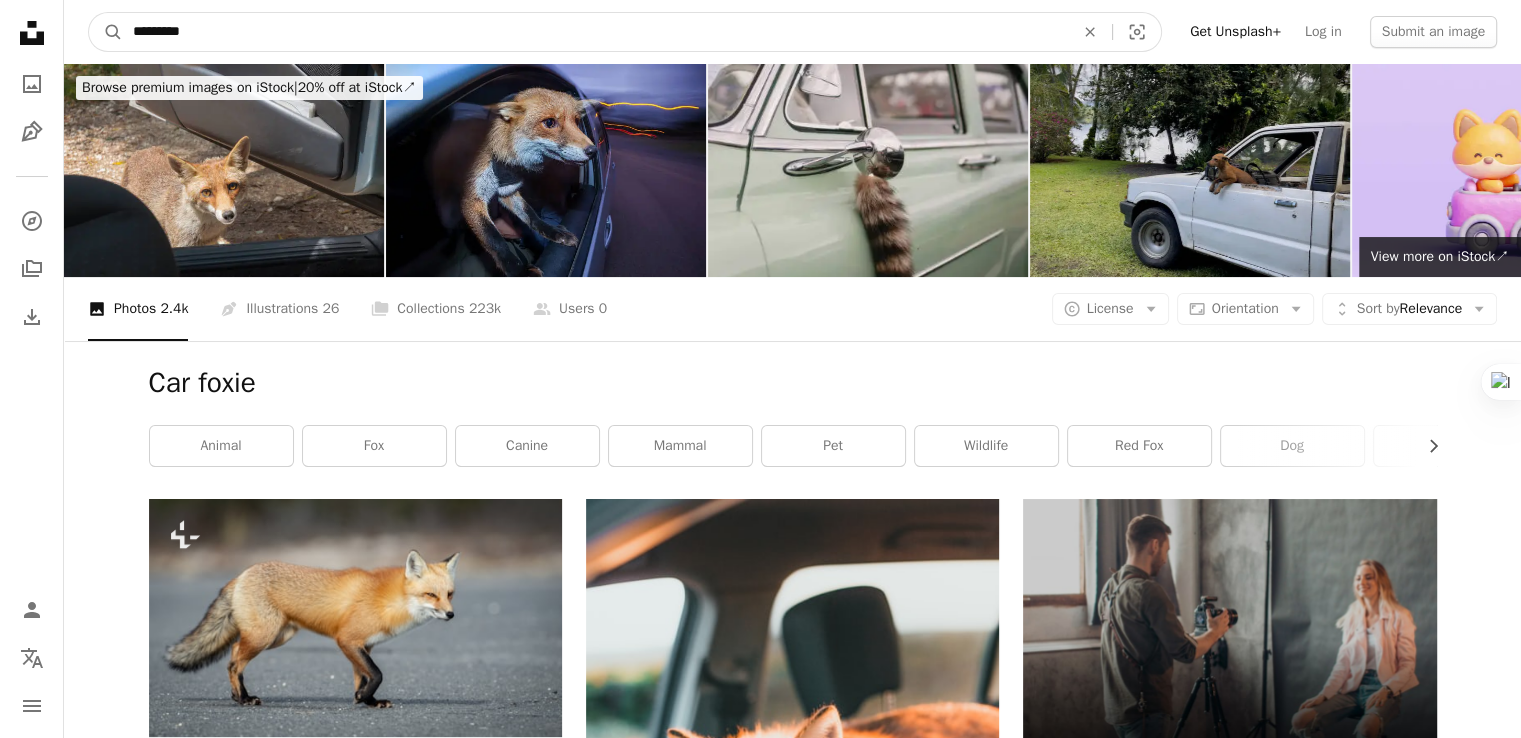 click on "*********" at bounding box center [595, 32] 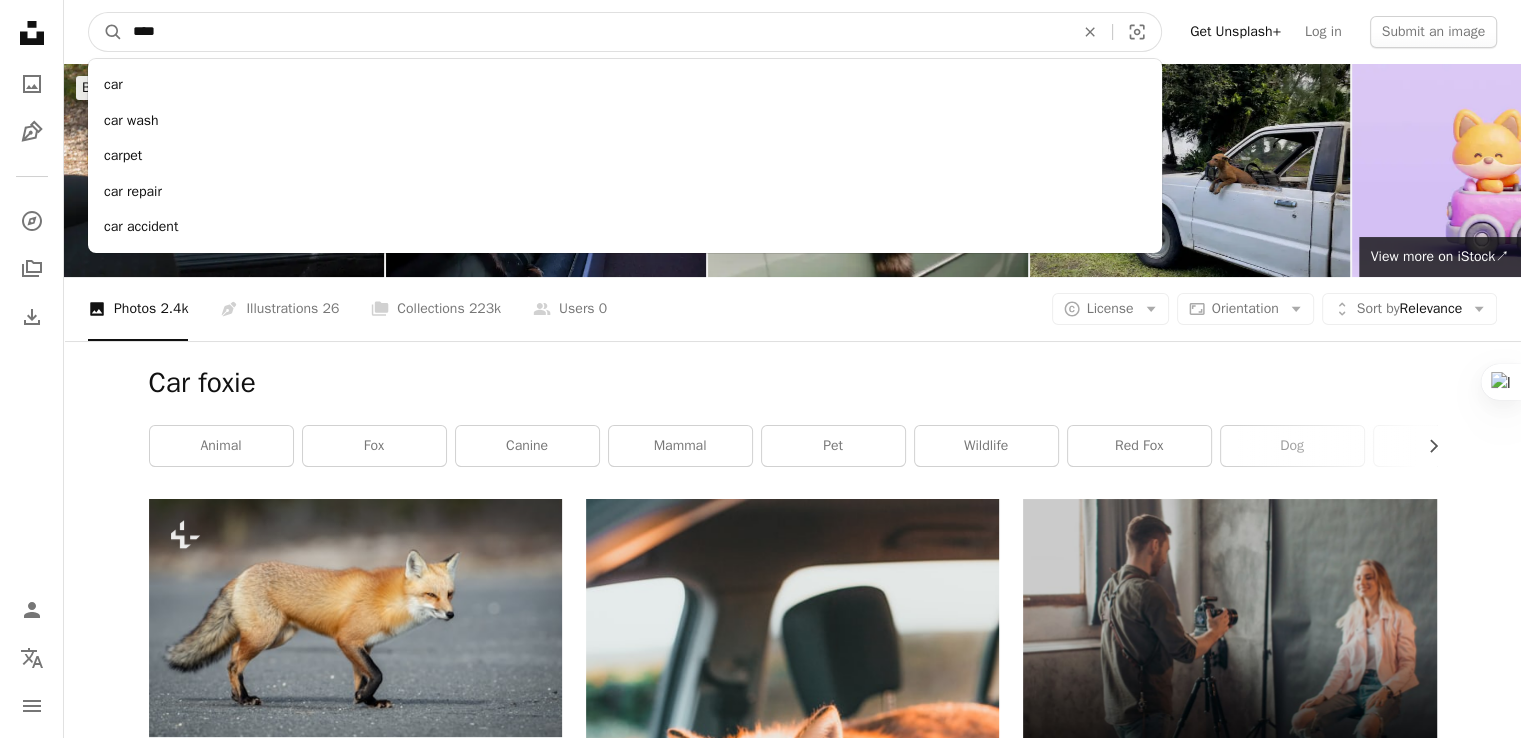 type on "***" 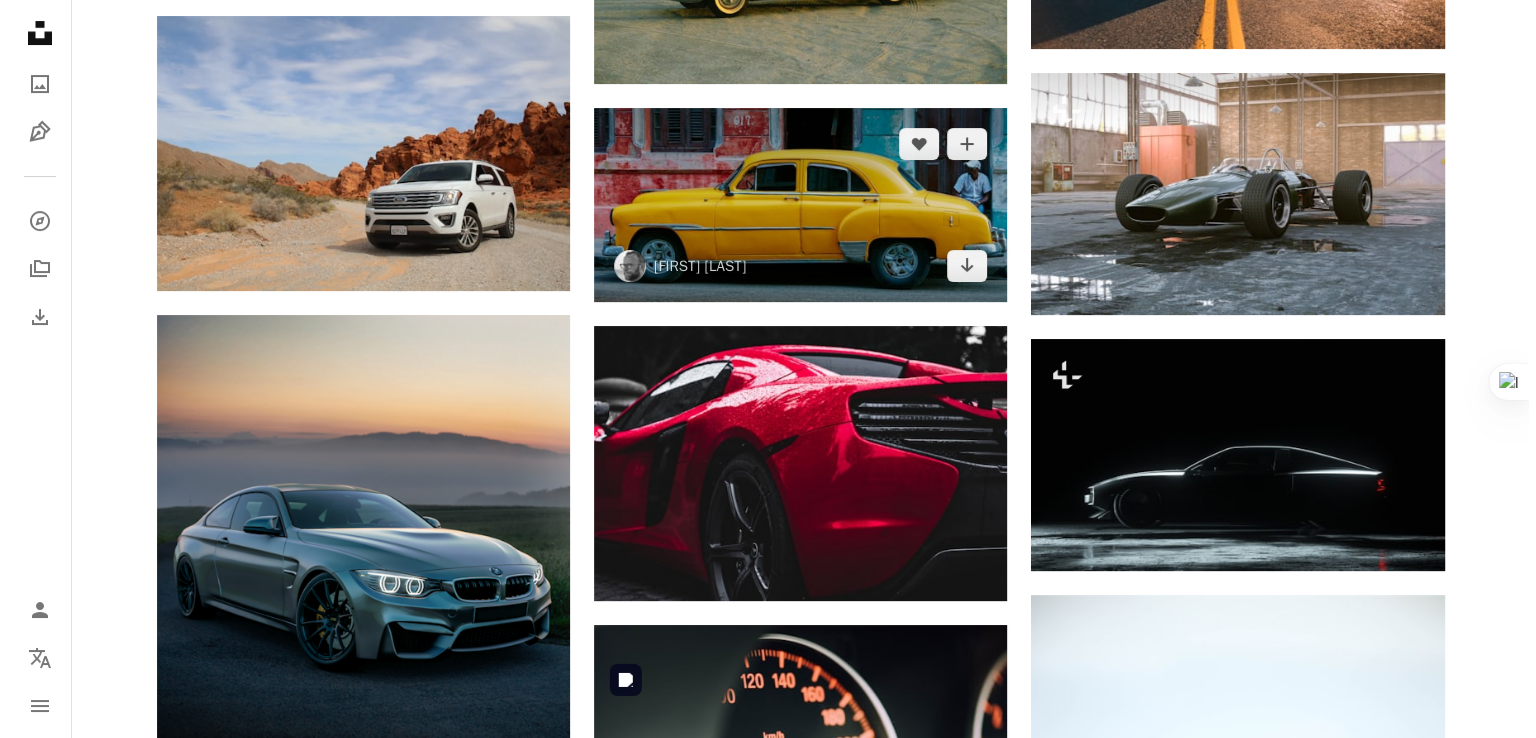 scroll, scrollTop: 200, scrollLeft: 0, axis: vertical 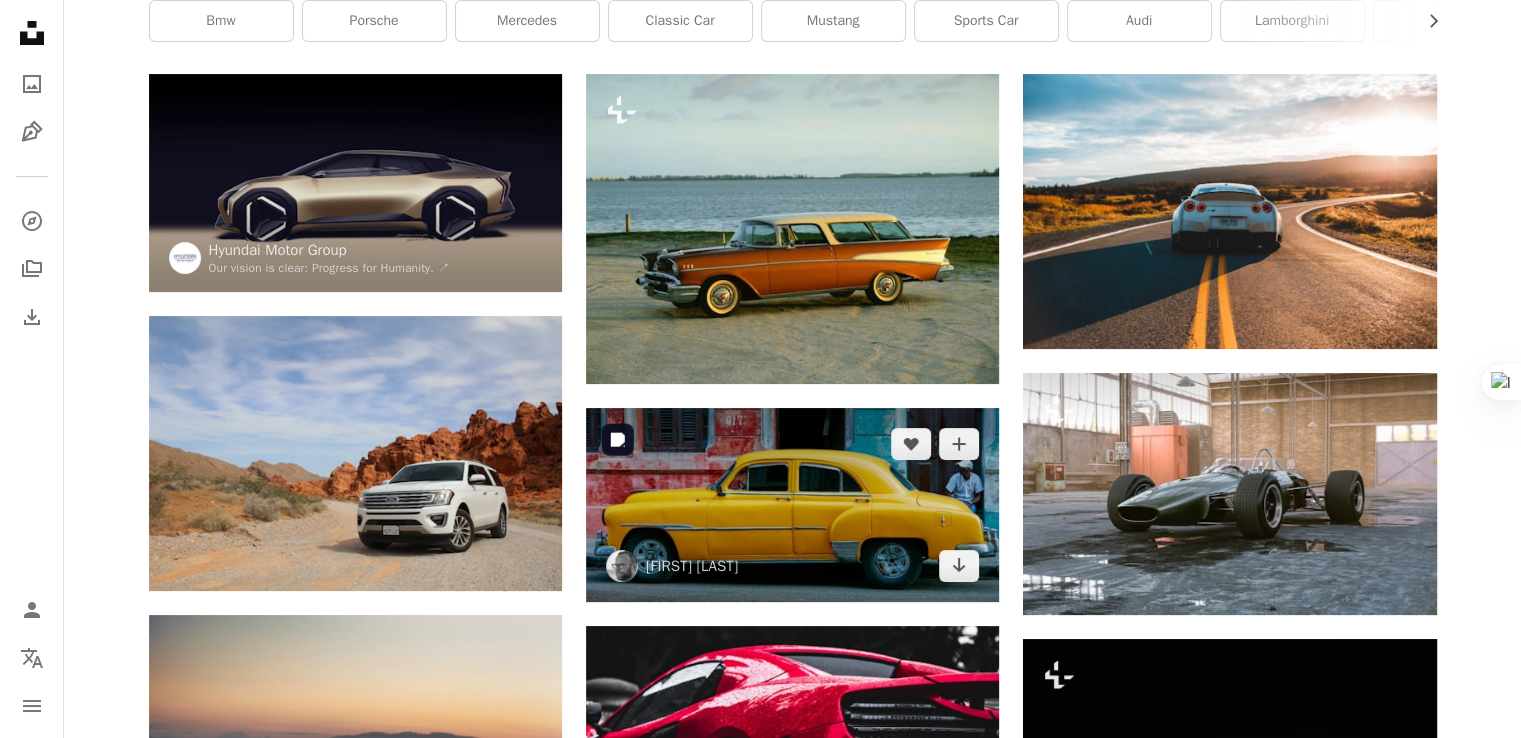 click at bounding box center [792, 505] 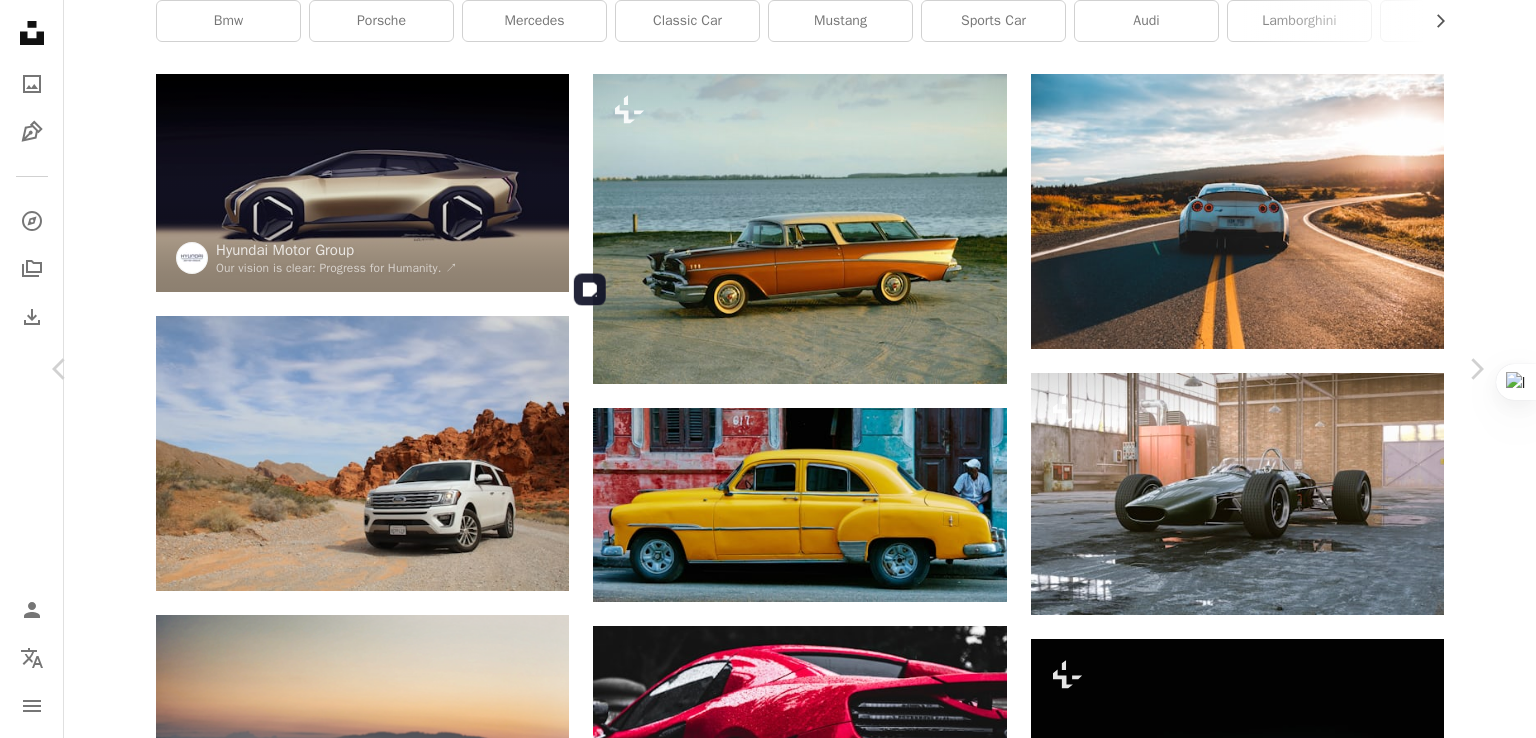 scroll, scrollTop: 2100, scrollLeft: 0, axis: vertical 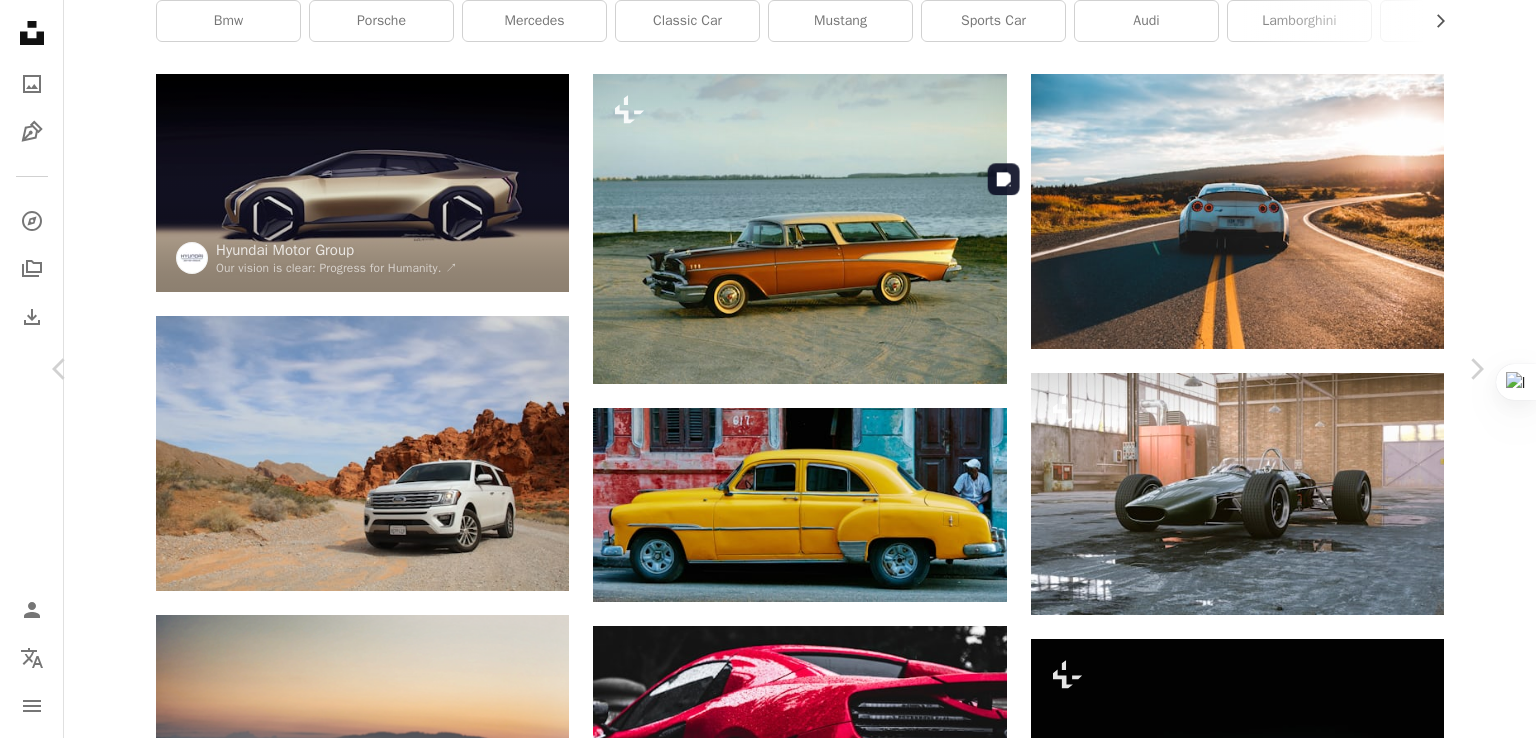 click at bounding box center (1179, 5475) 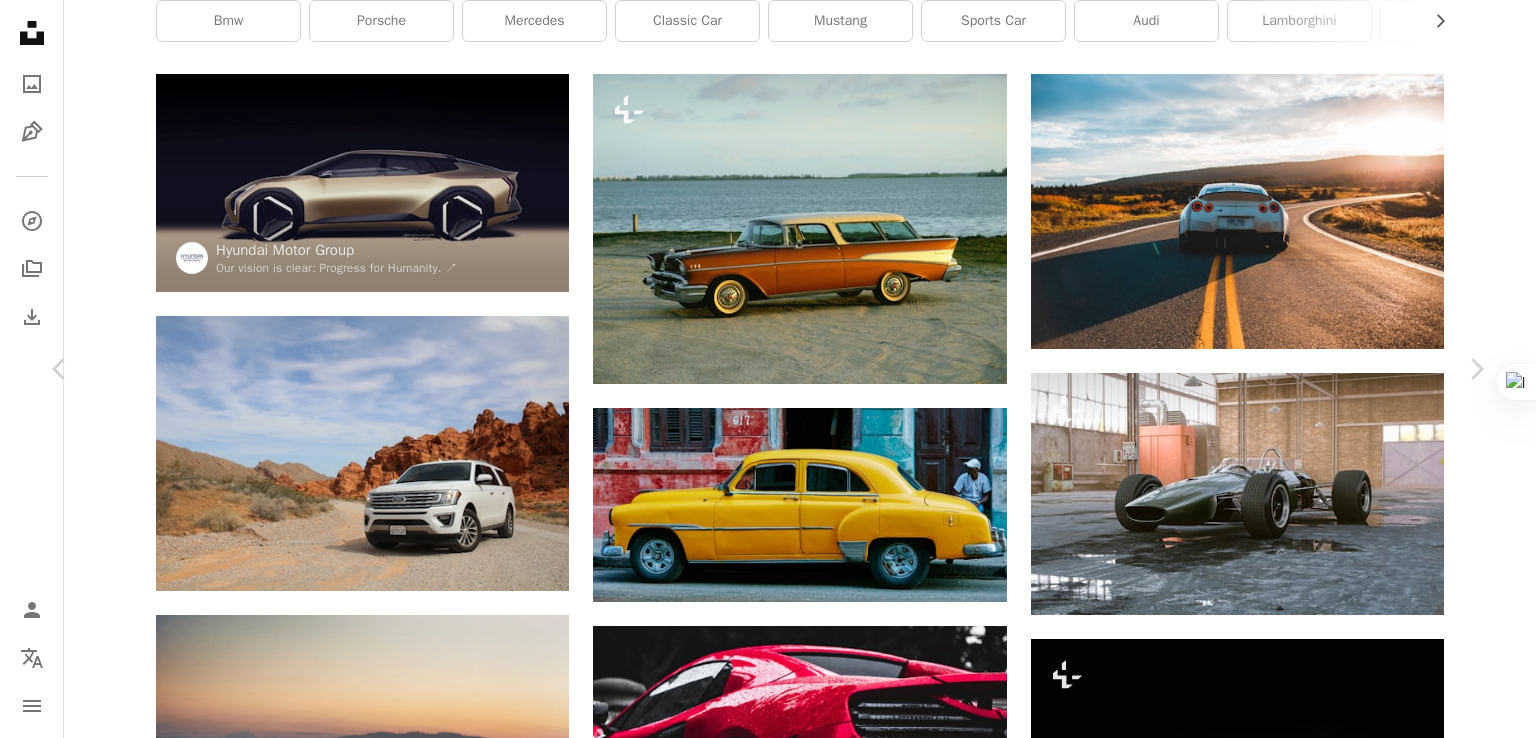 click on "Download free" at bounding box center (1287, 5225) 